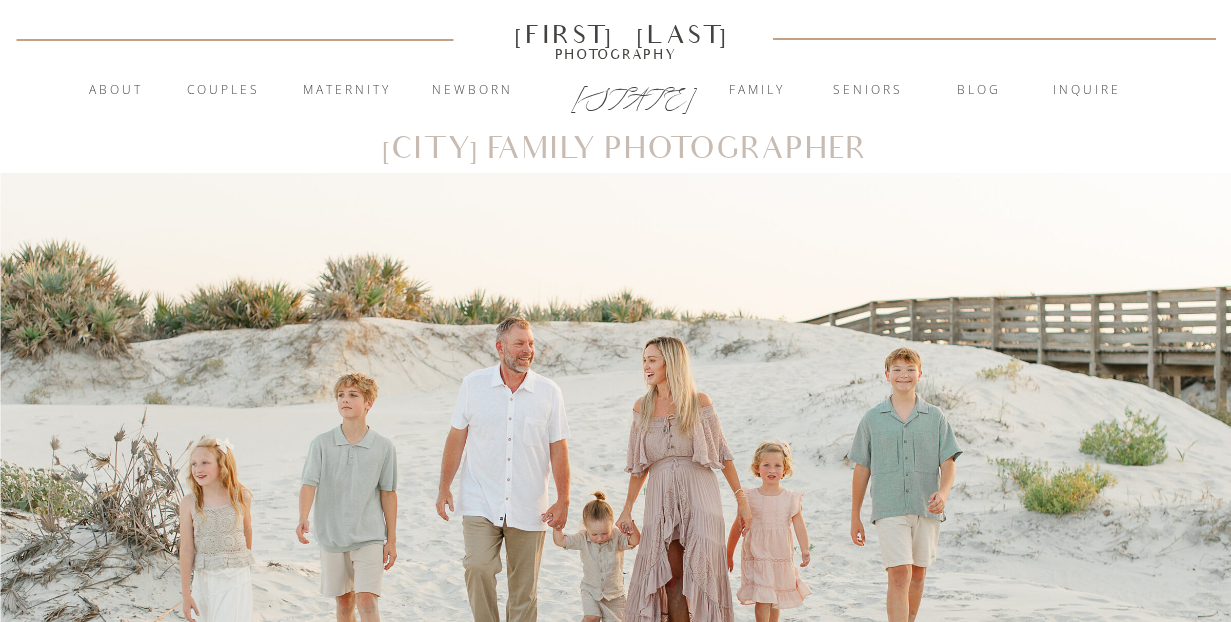 scroll, scrollTop: 0, scrollLeft: 0, axis: both 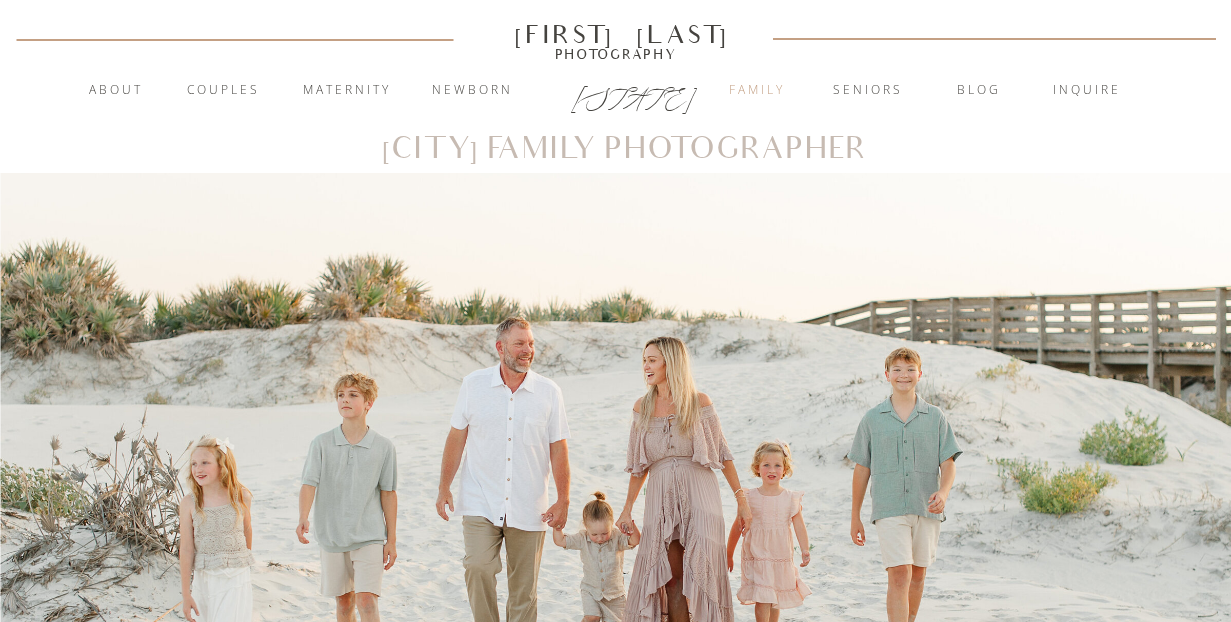 click on "Family" at bounding box center (757, 91) 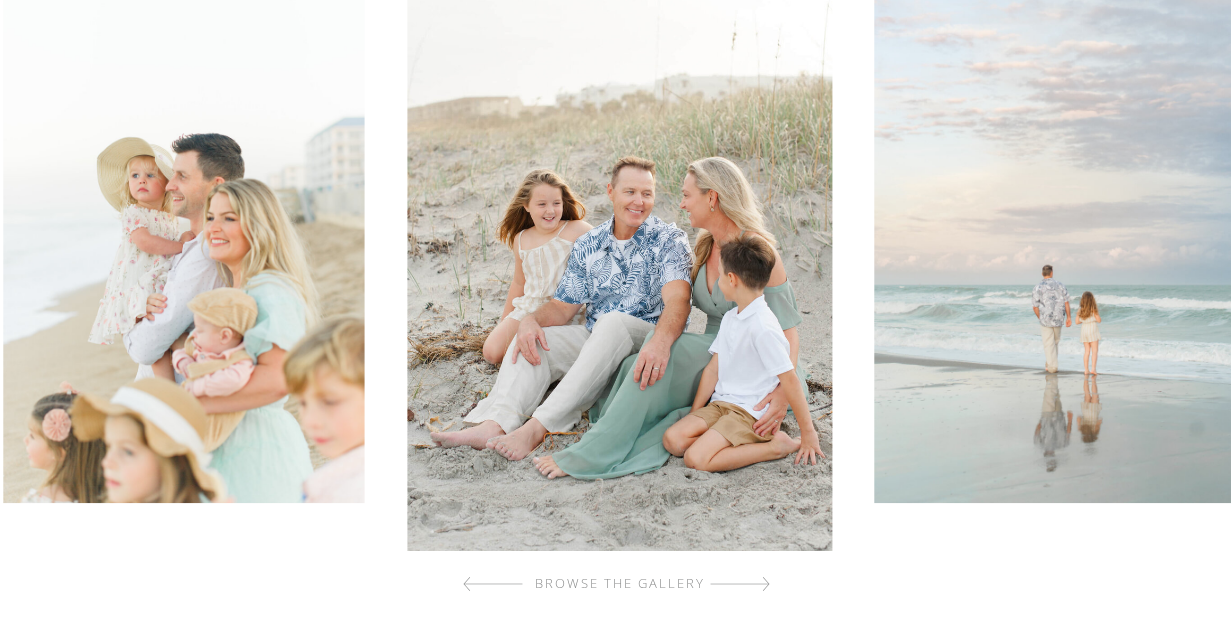 scroll, scrollTop: 722, scrollLeft: 0, axis: vertical 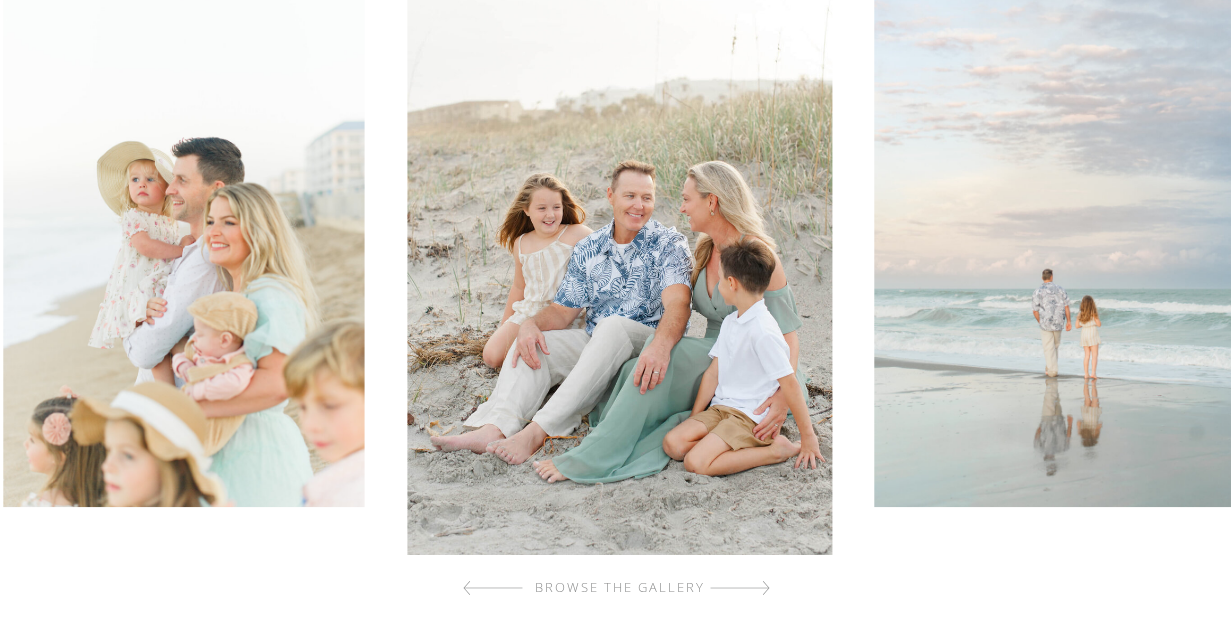 click on "browse the gallery" at bounding box center [620, 588] 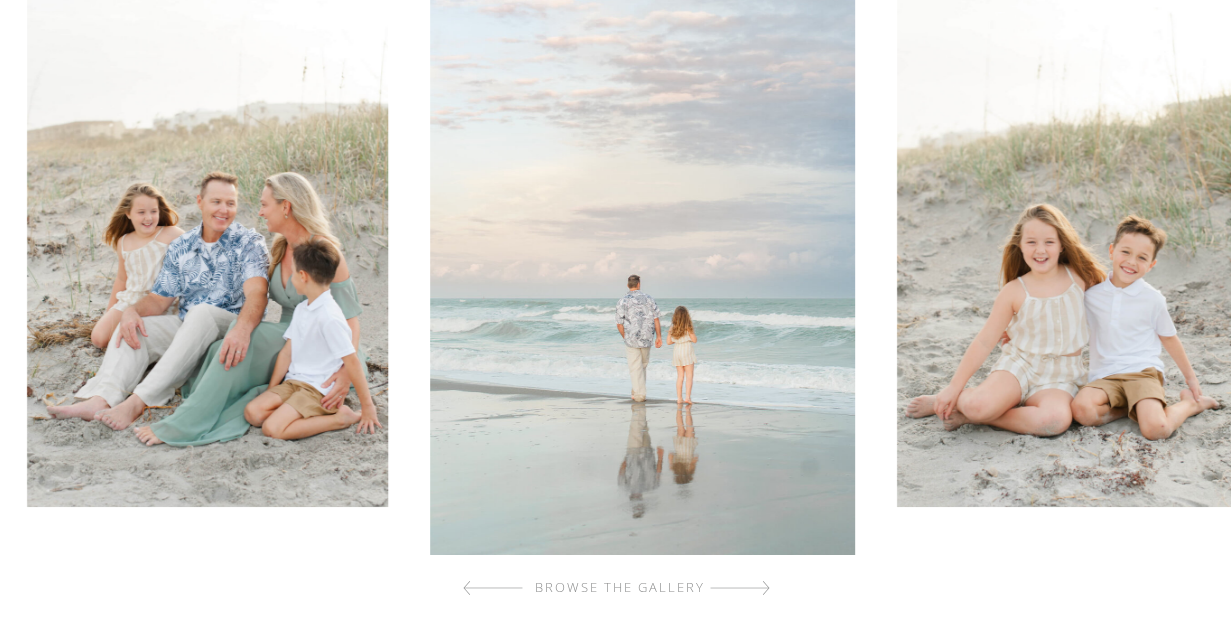 click at bounding box center [740, 588] 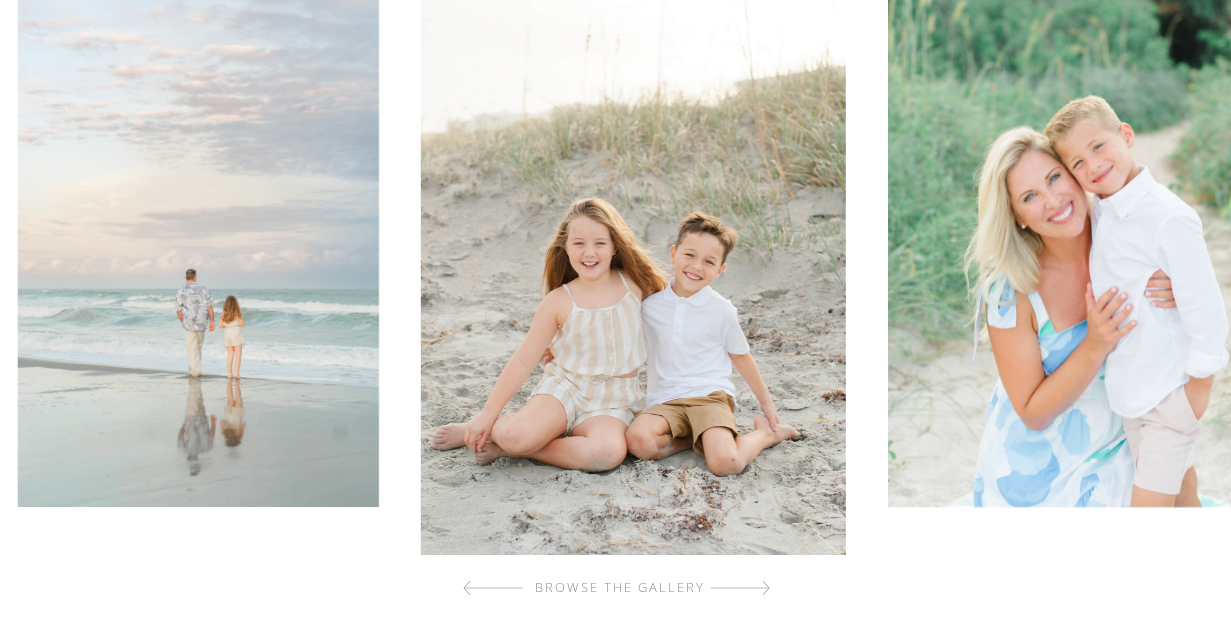 click at bounding box center [740, 588] 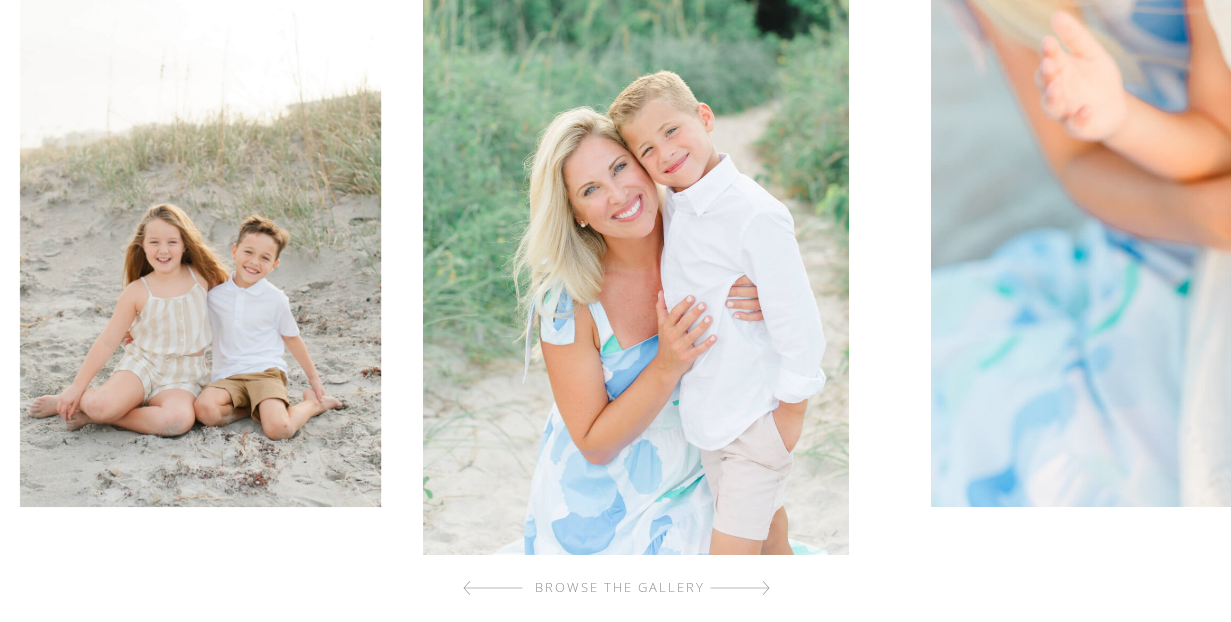 click at bounding box center (740, 588) 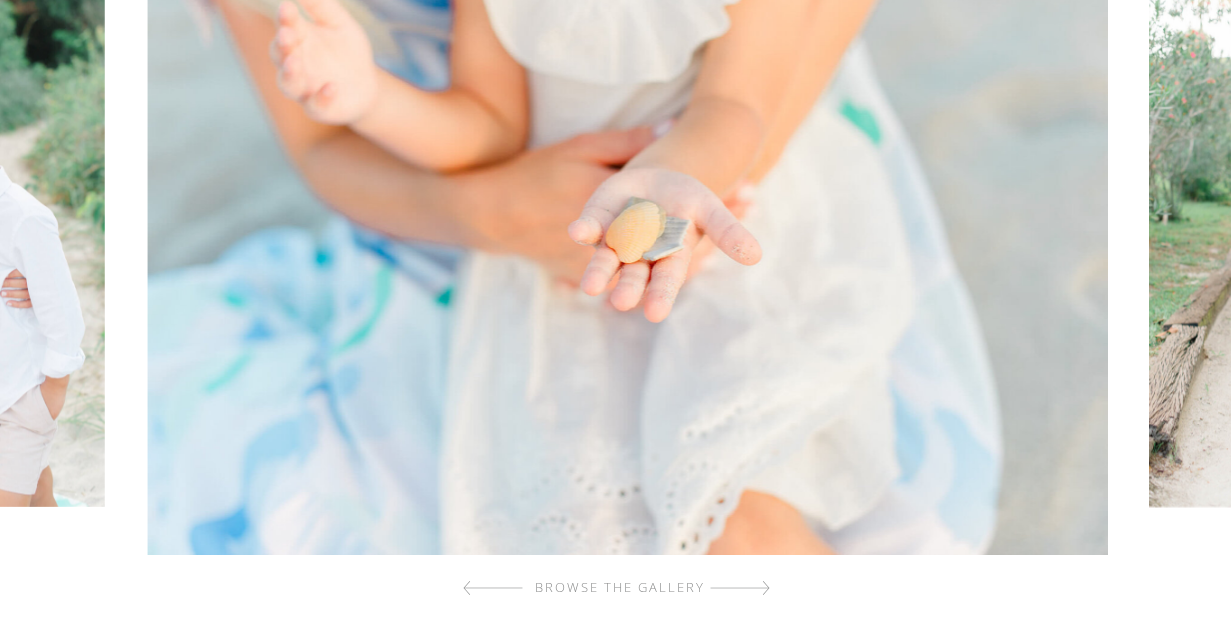 click at bounding box center (740, 588) 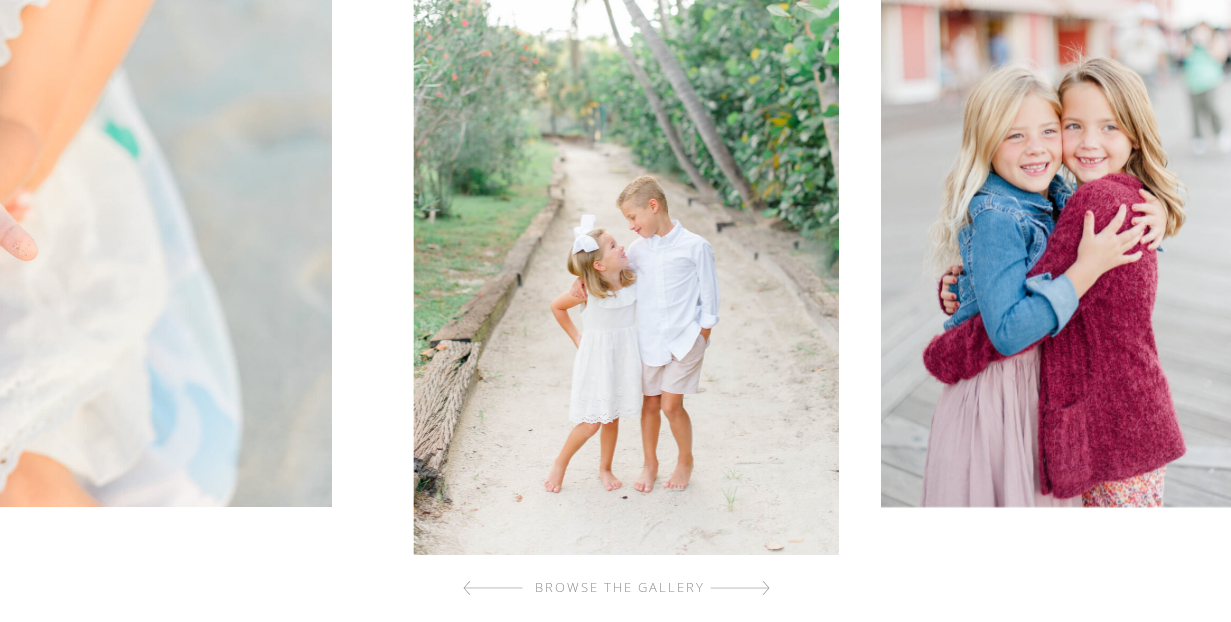 click at bounding box center (740, 588) 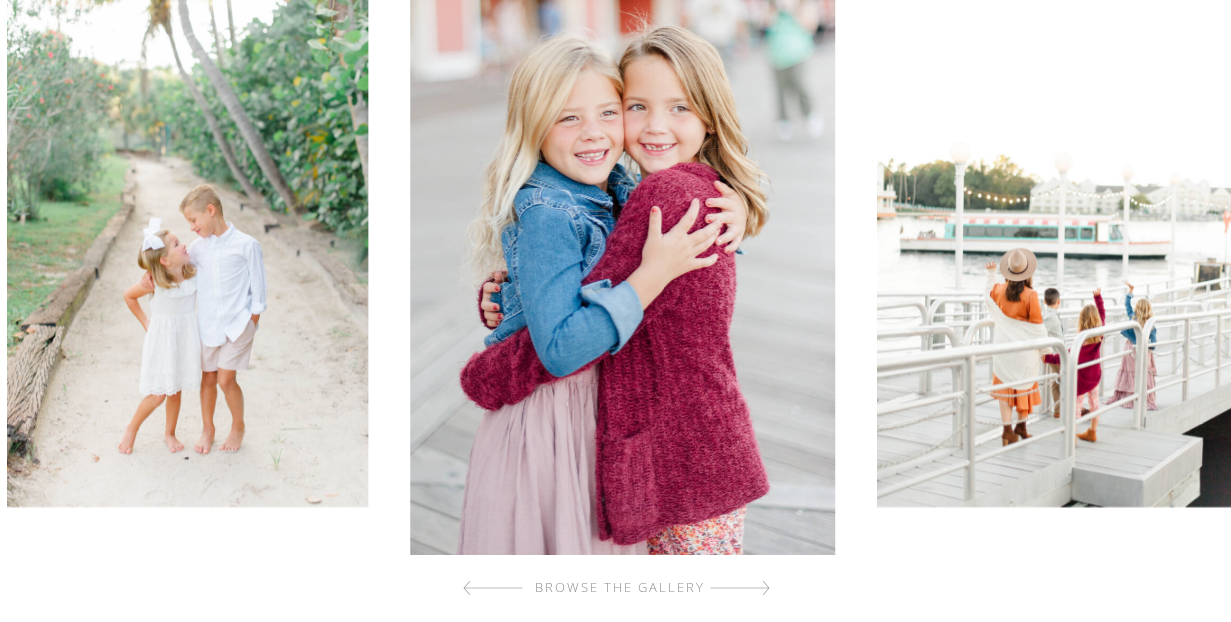click at bounding box center [740, 588] 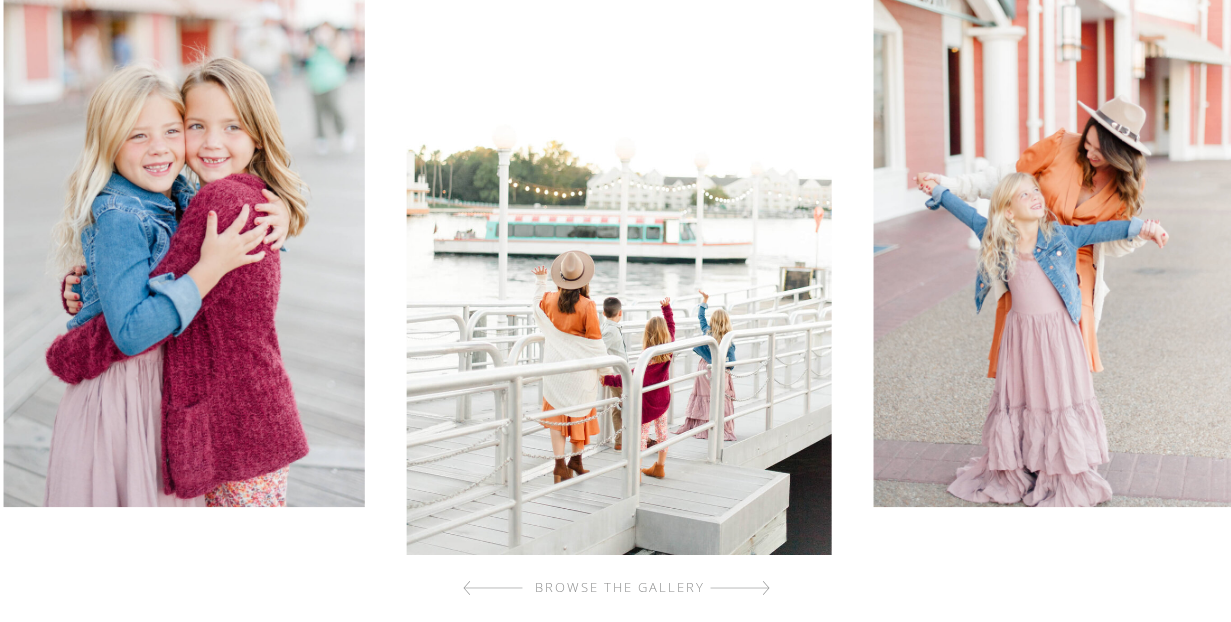 click at bounding box center (740, 588) 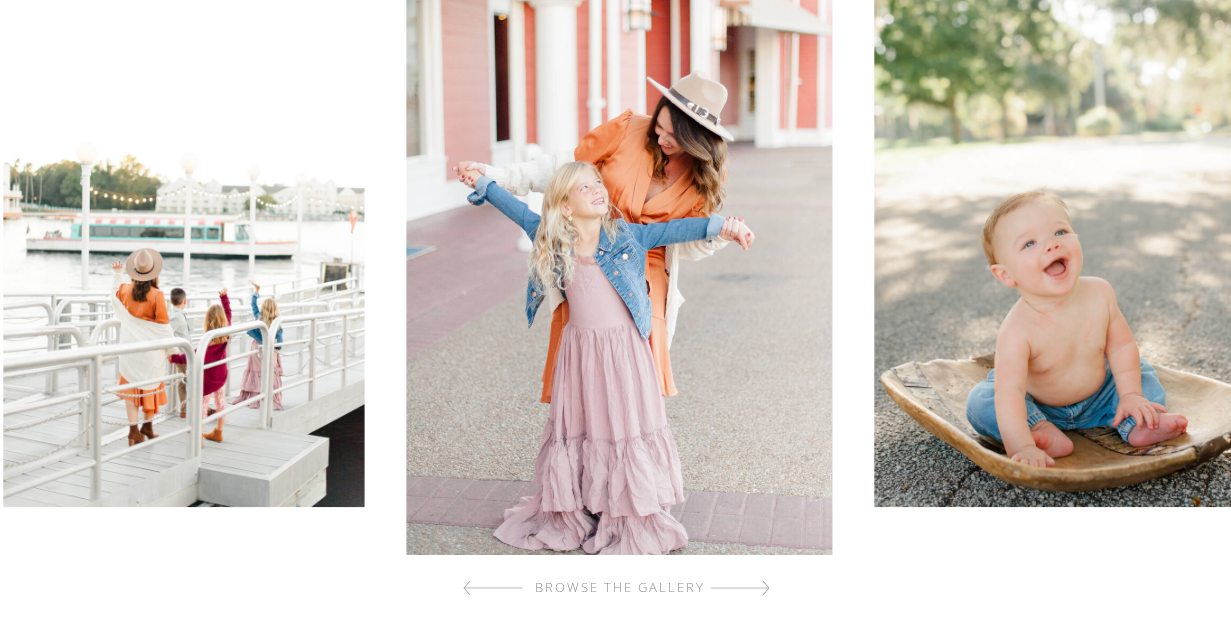 click at bounding box center (740, 588) 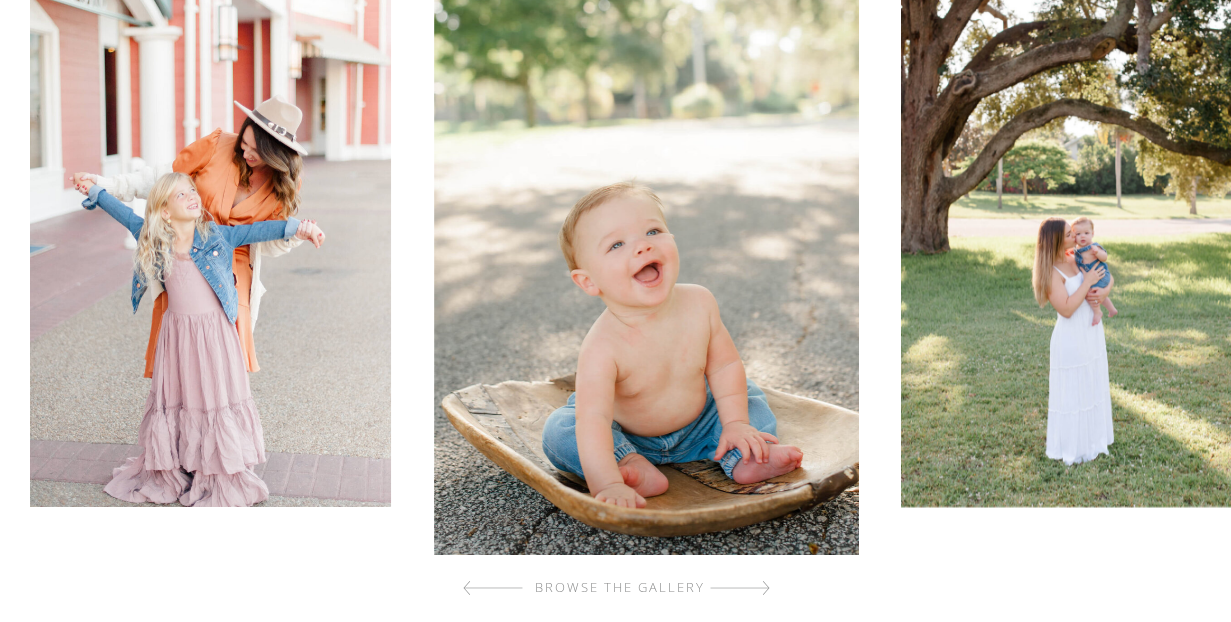 click at bounding box center (740, 588) 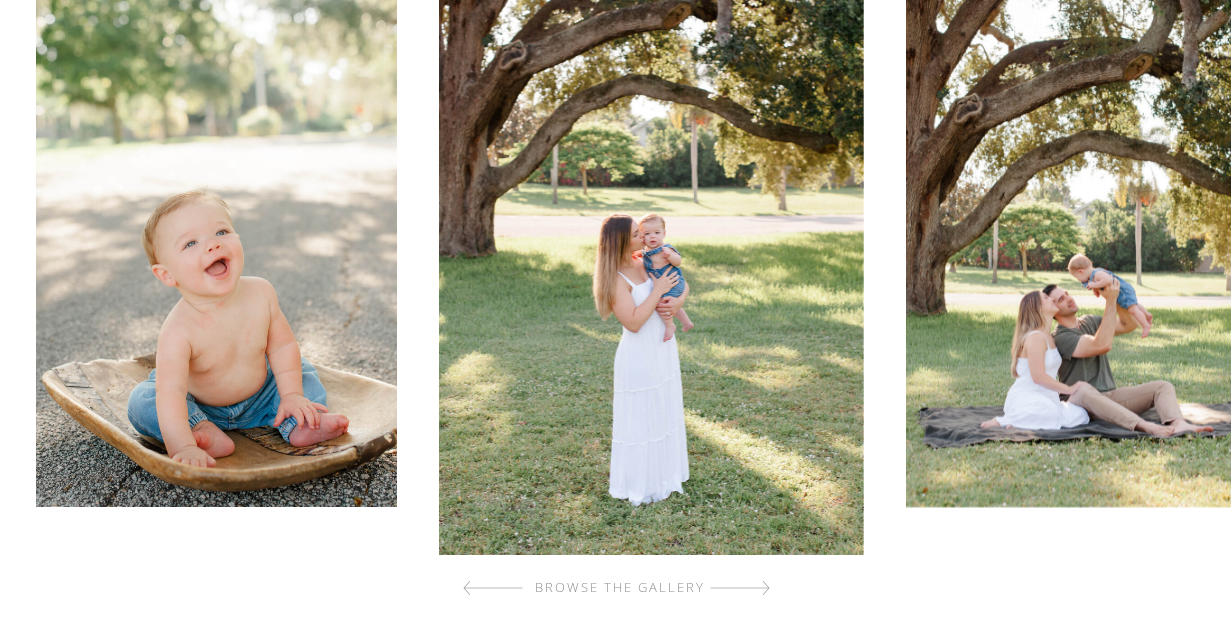 click at bounding box center [740, 588] 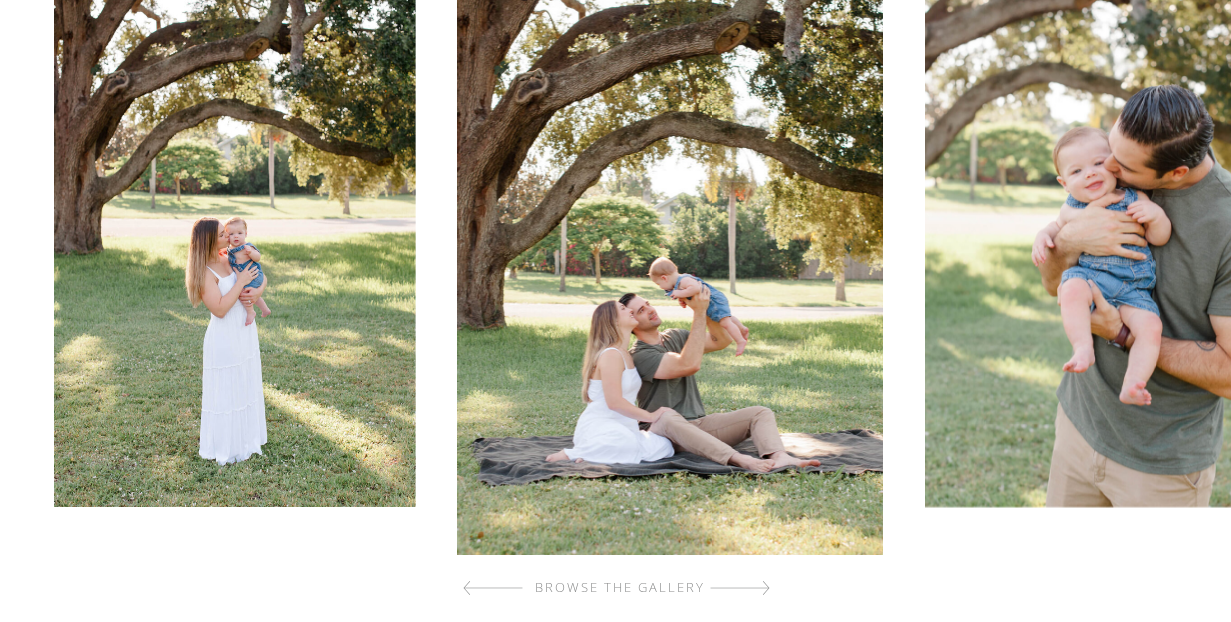 click at bounding box center [740, 588] 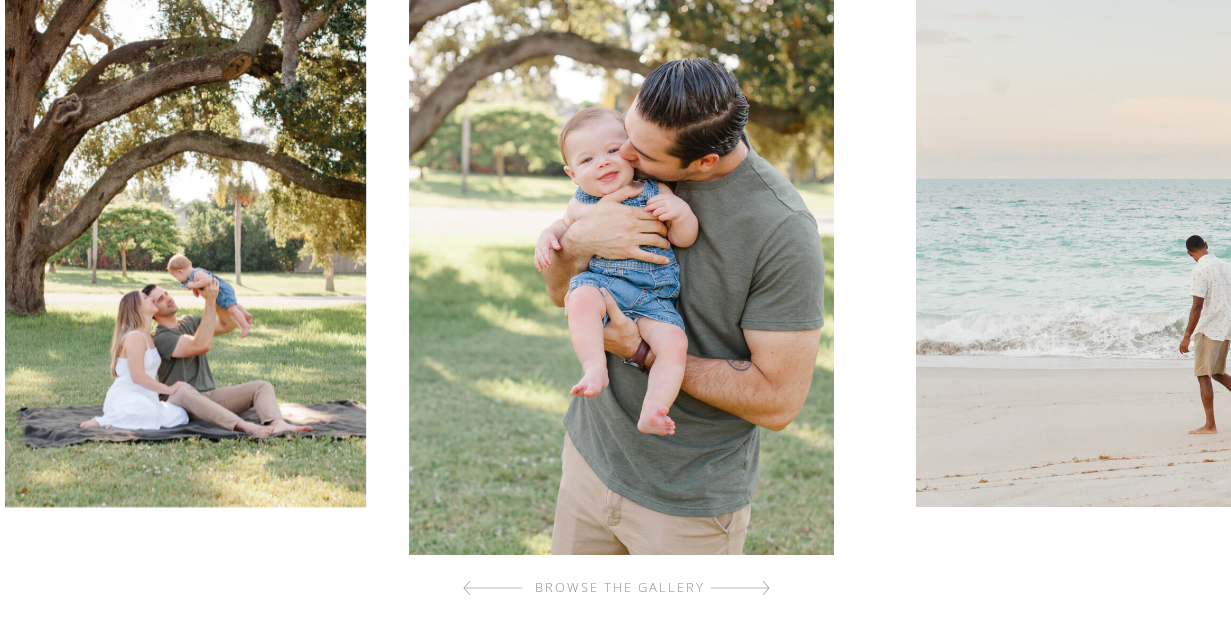 click at bounding box center (740, 588) 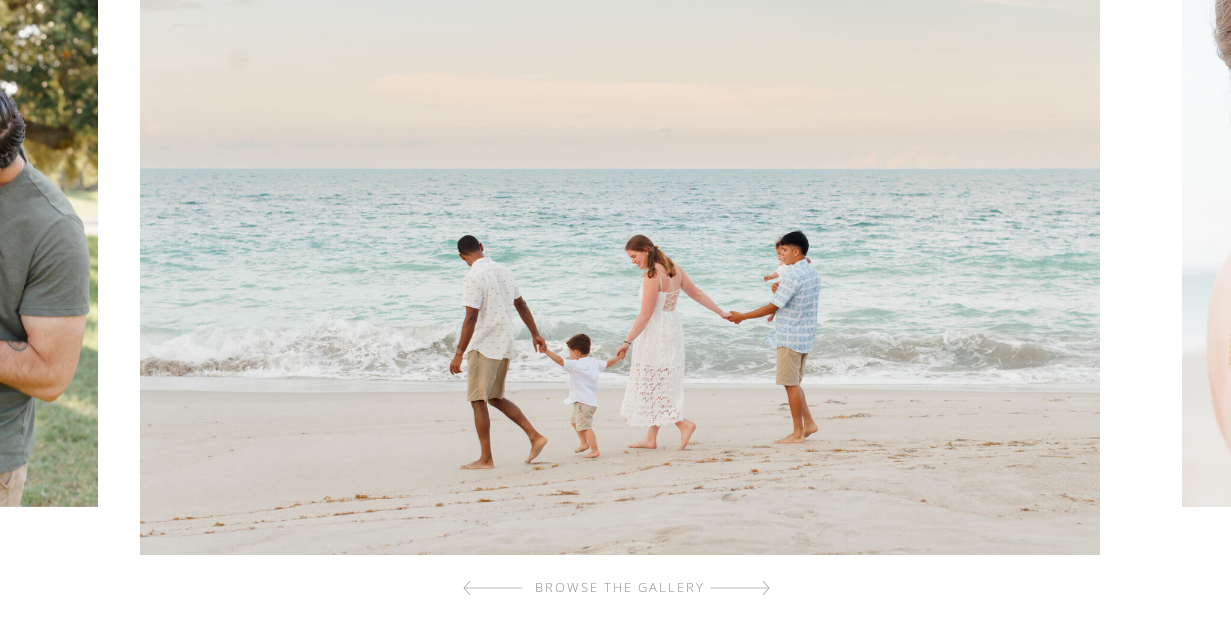 click at bounding box center (740, 588) 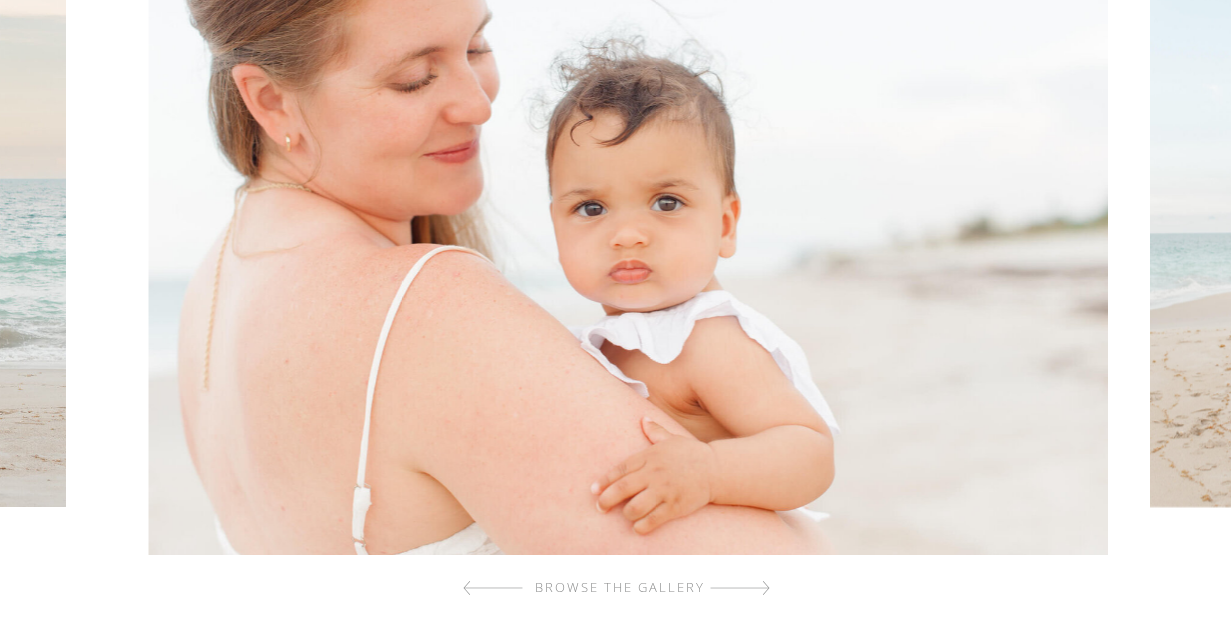 click at bounding box center [740, 588] 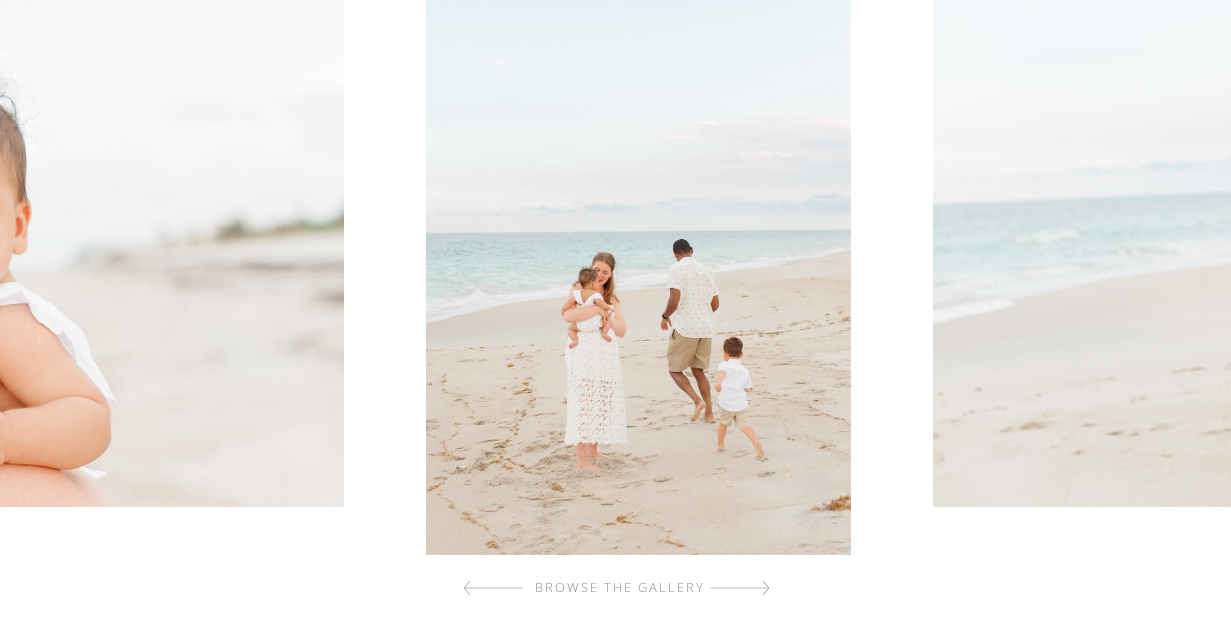 click at bounding box center (740, 588) 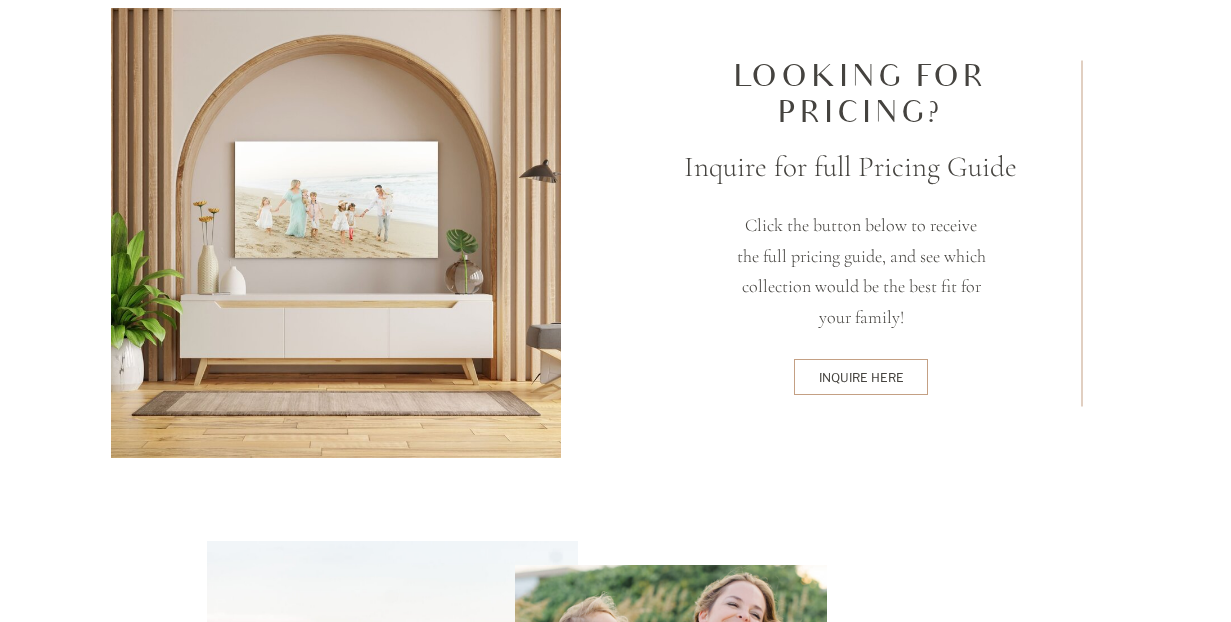 scroll, scrollTop: 5347, scrollLeft: 0, axis: vertical 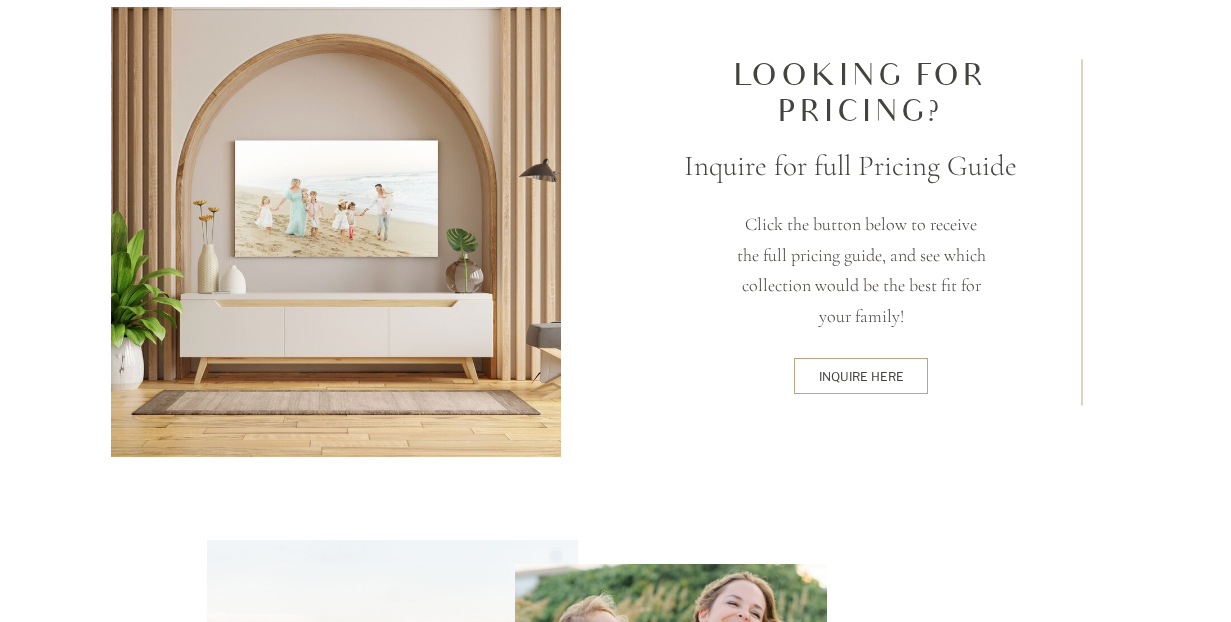 click at bounding box center [861, 376] 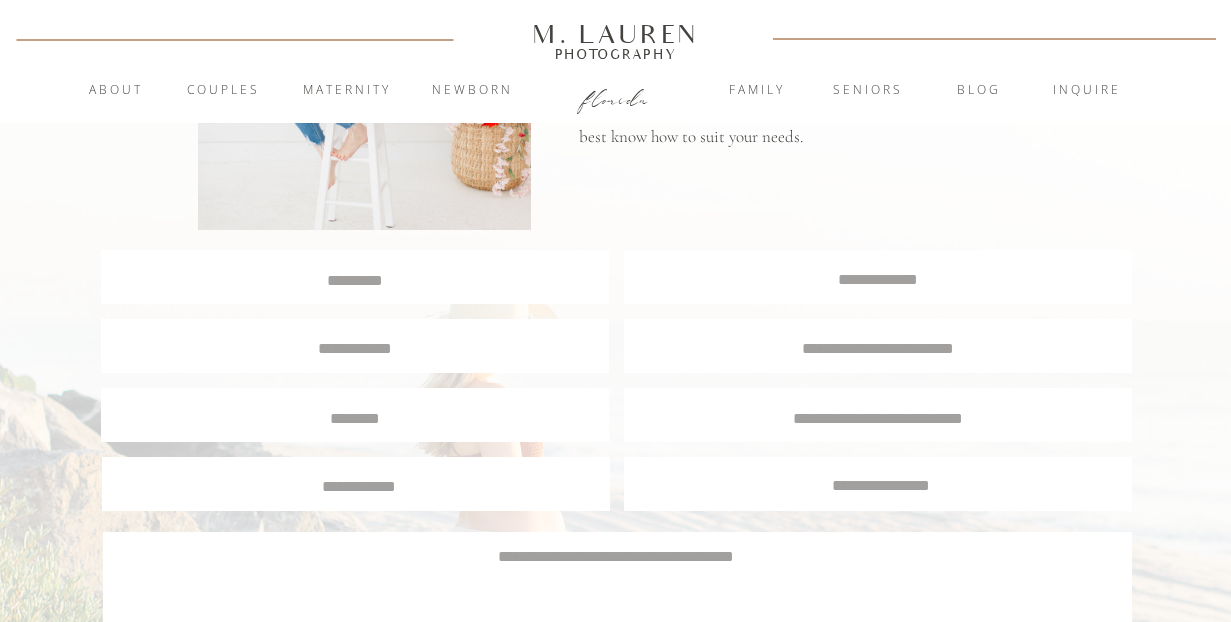 scroll, scrollTop: 372, scrollLeft: 0, axis: vertical 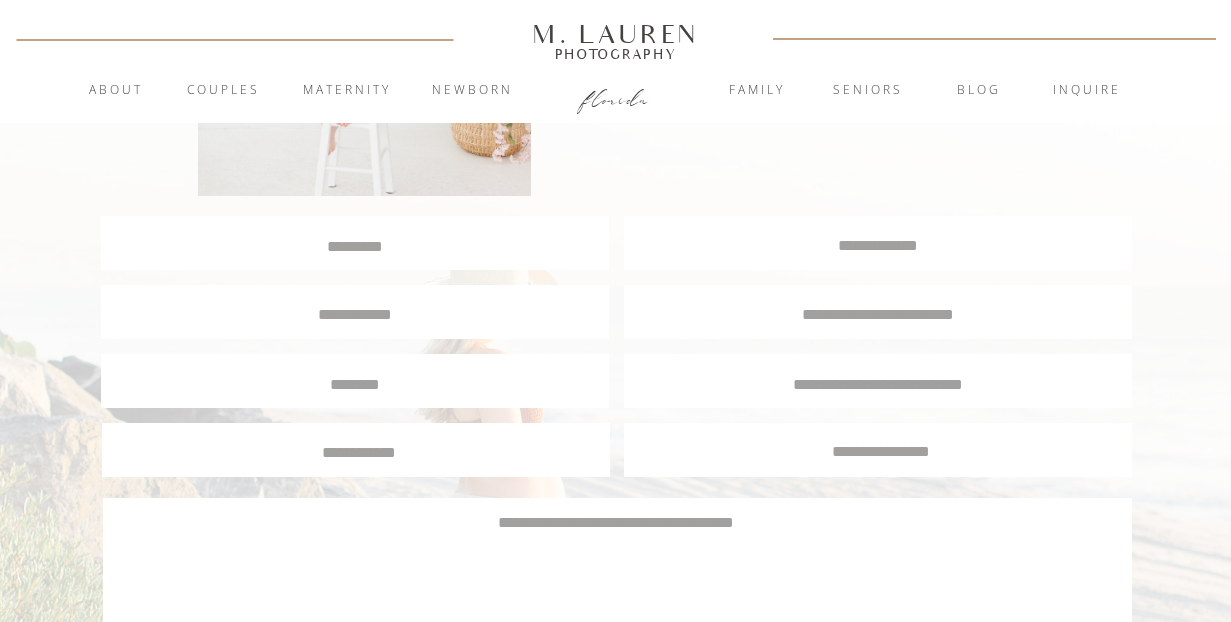 click at bounding box center (355, 244) 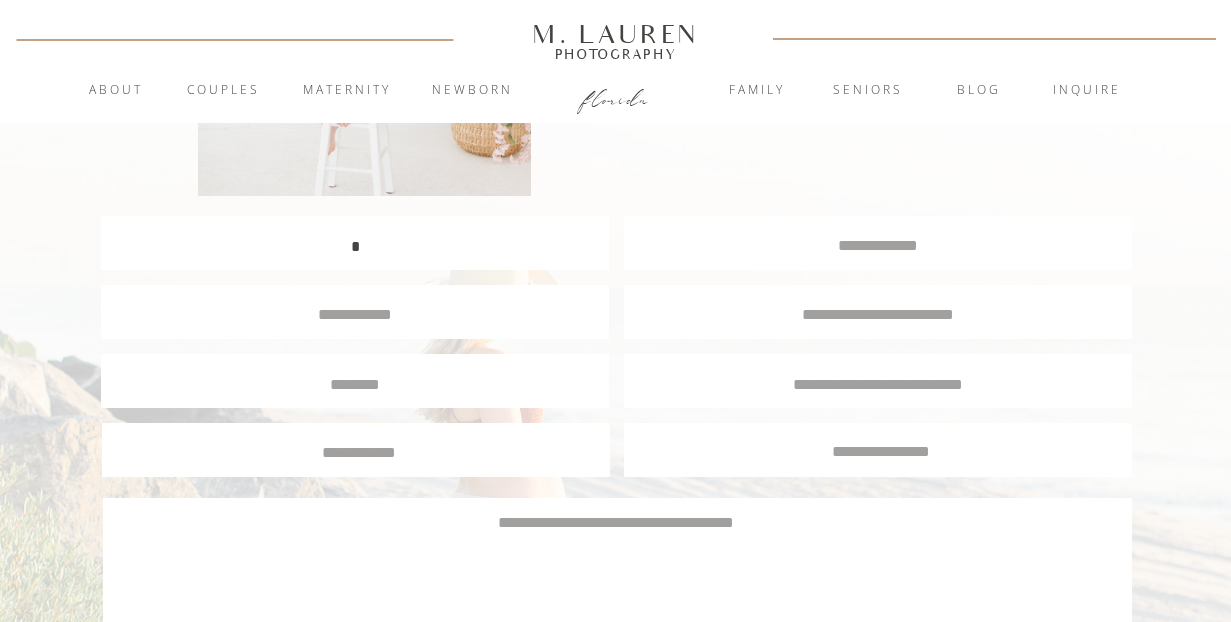 scroll, scrollTop: 2, scrollLeft: 0, axis: vertical 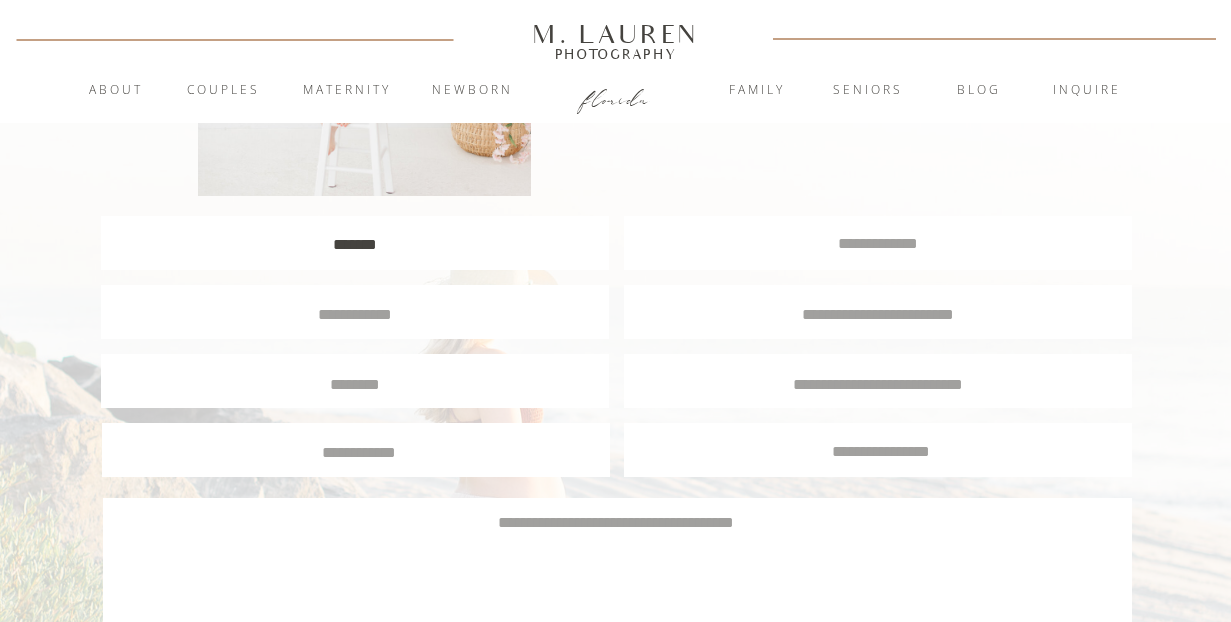 click at bounding box center [355, 243] 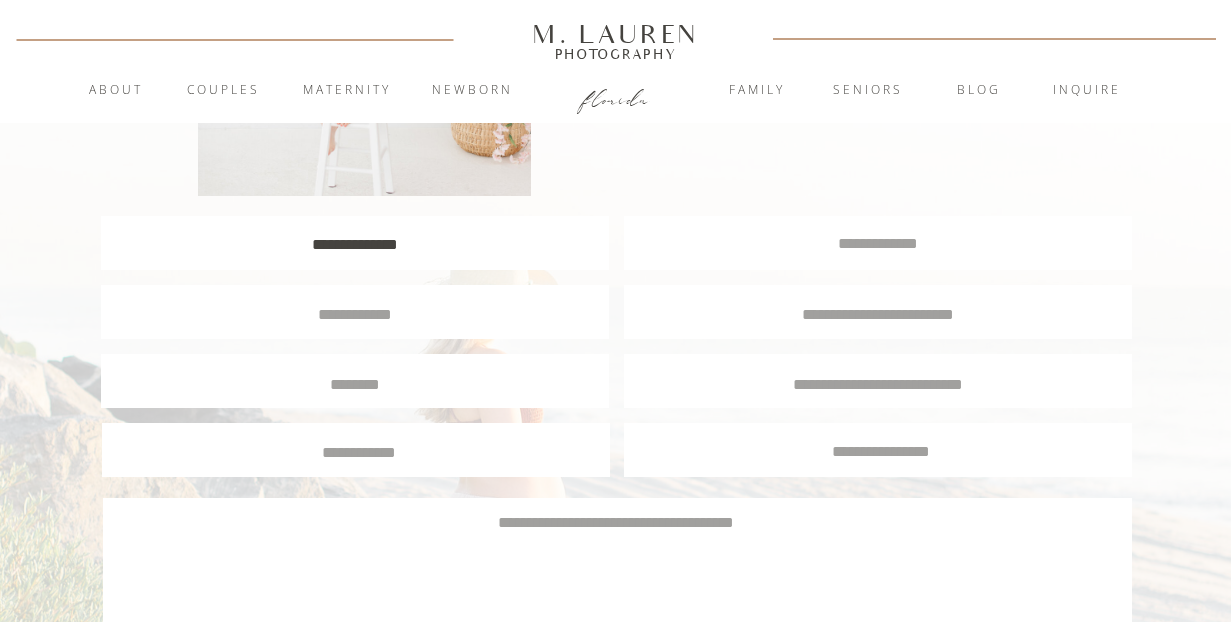 click on "**********" at bounding box center (355, 244) 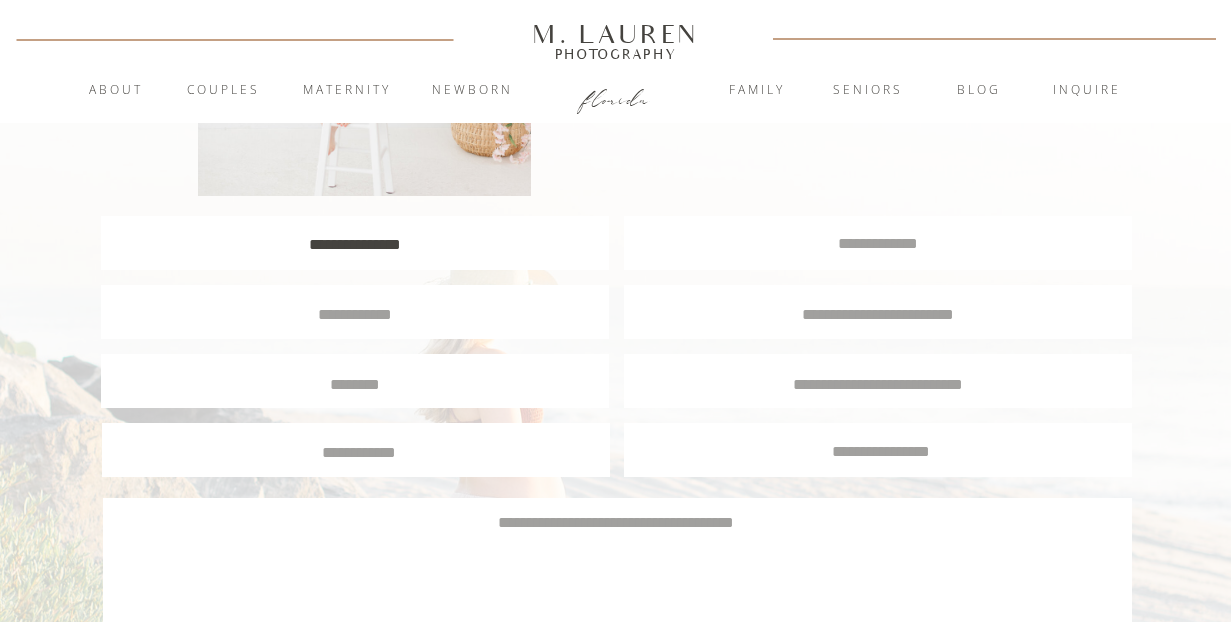 type on "**********" 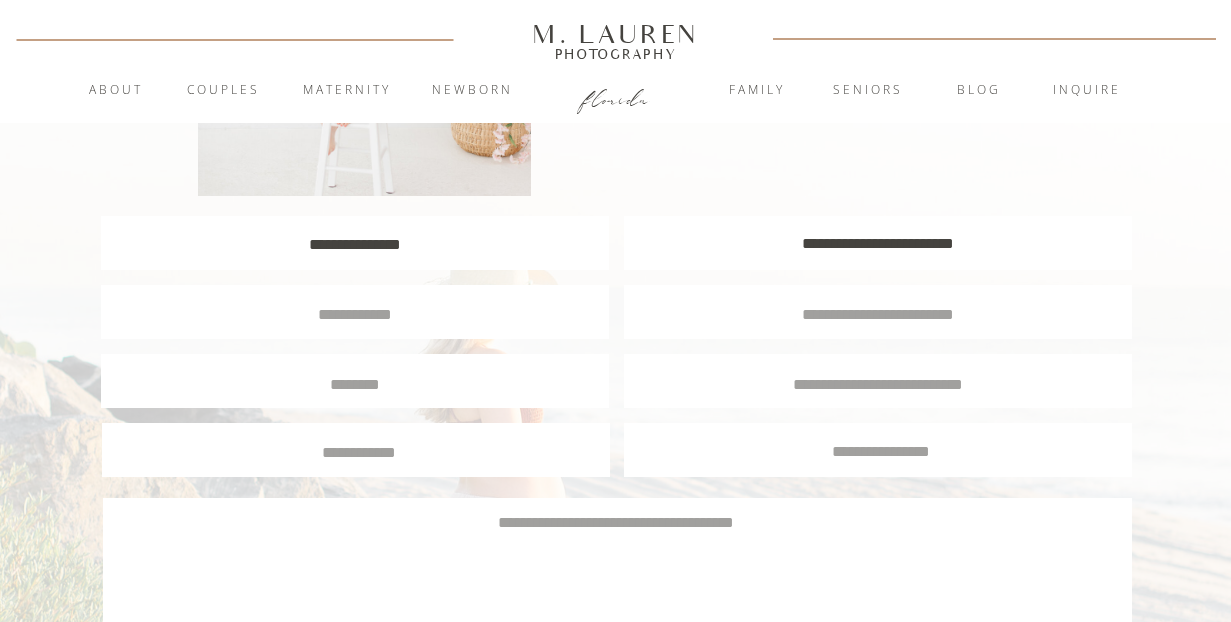 type on "**********" 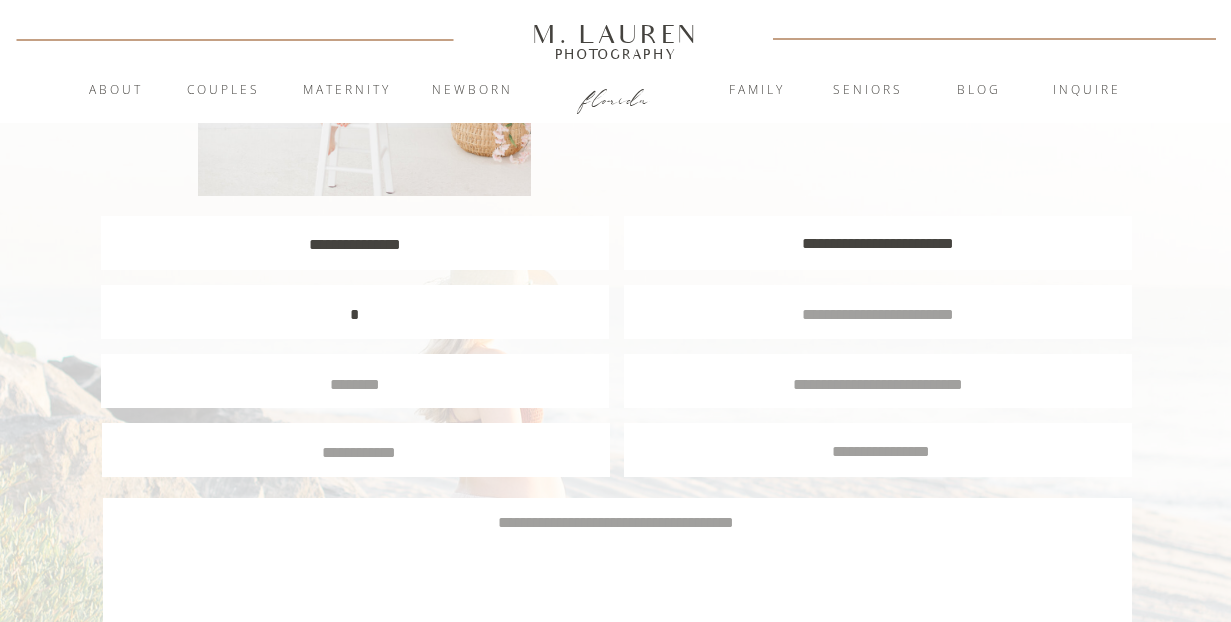 scroll, scrollTop: 2, scrollLeft: 0, axis: vertical 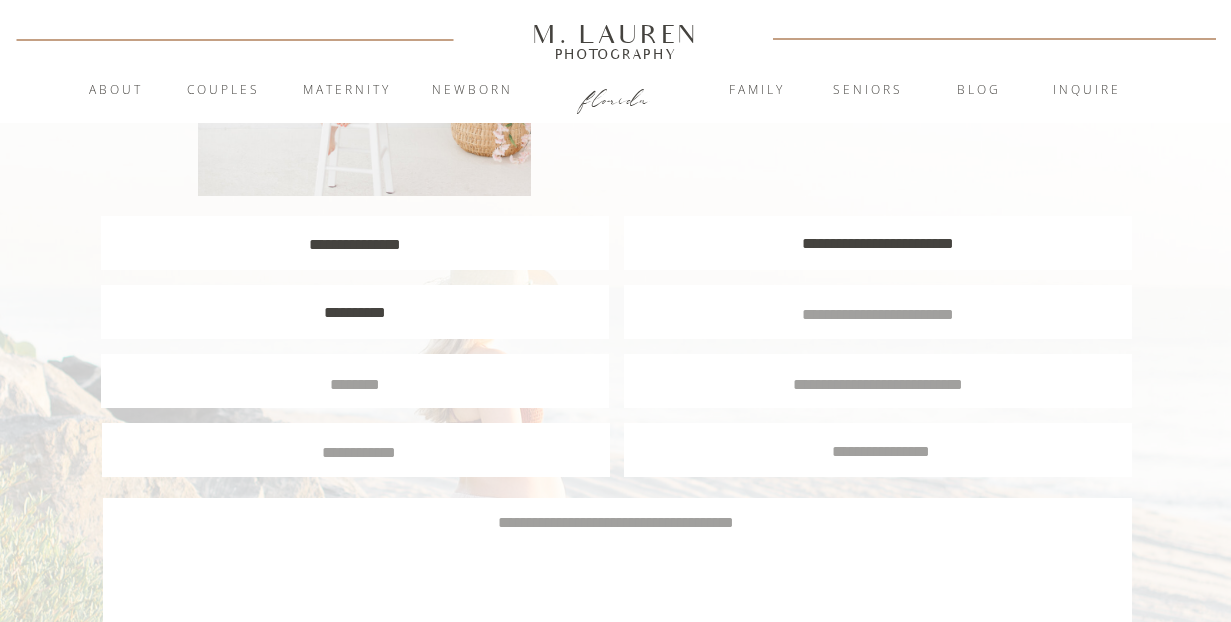 type on "**********" 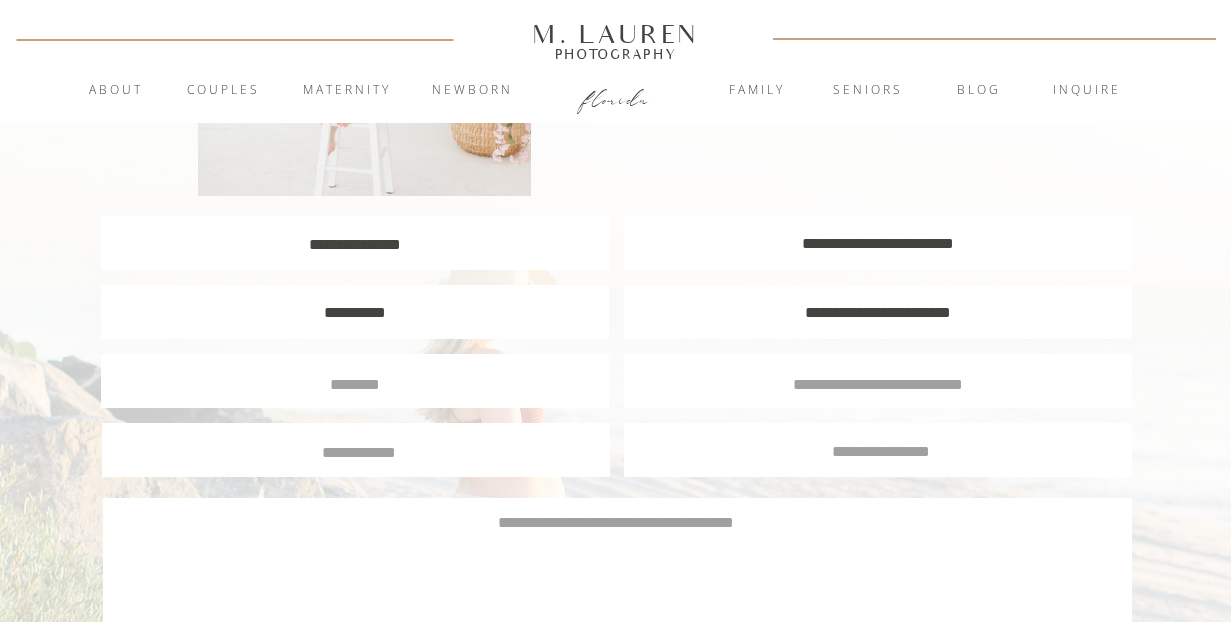 type on "**********" 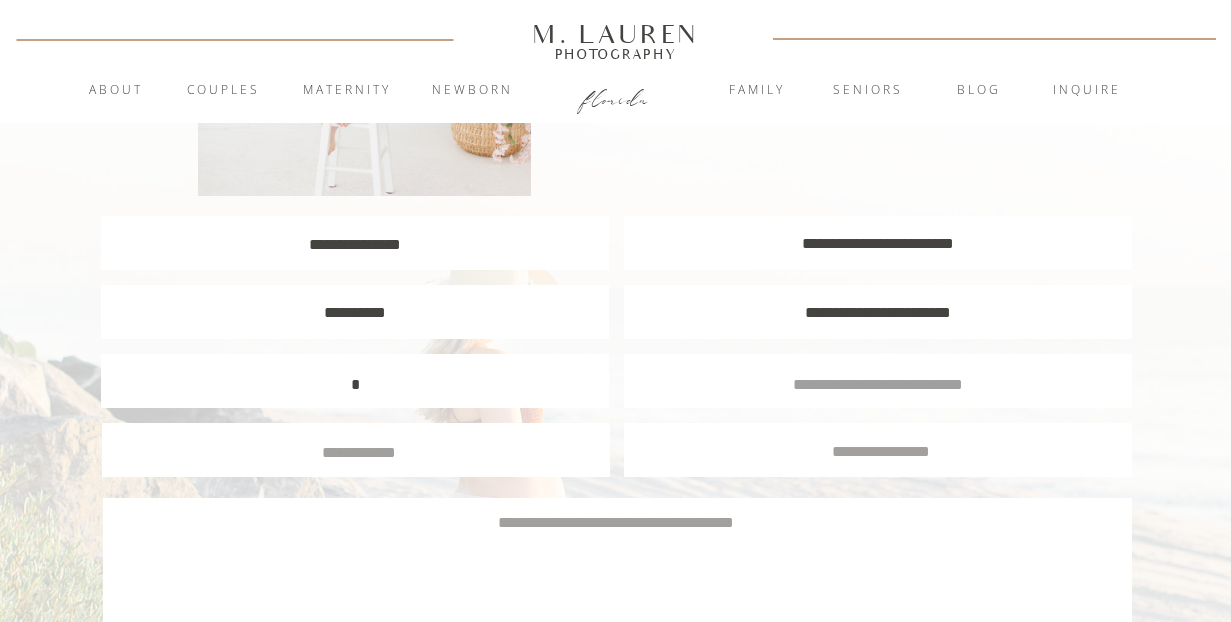 scroll, scrollTop: 2, scrollLeft: 0, axis: vertical 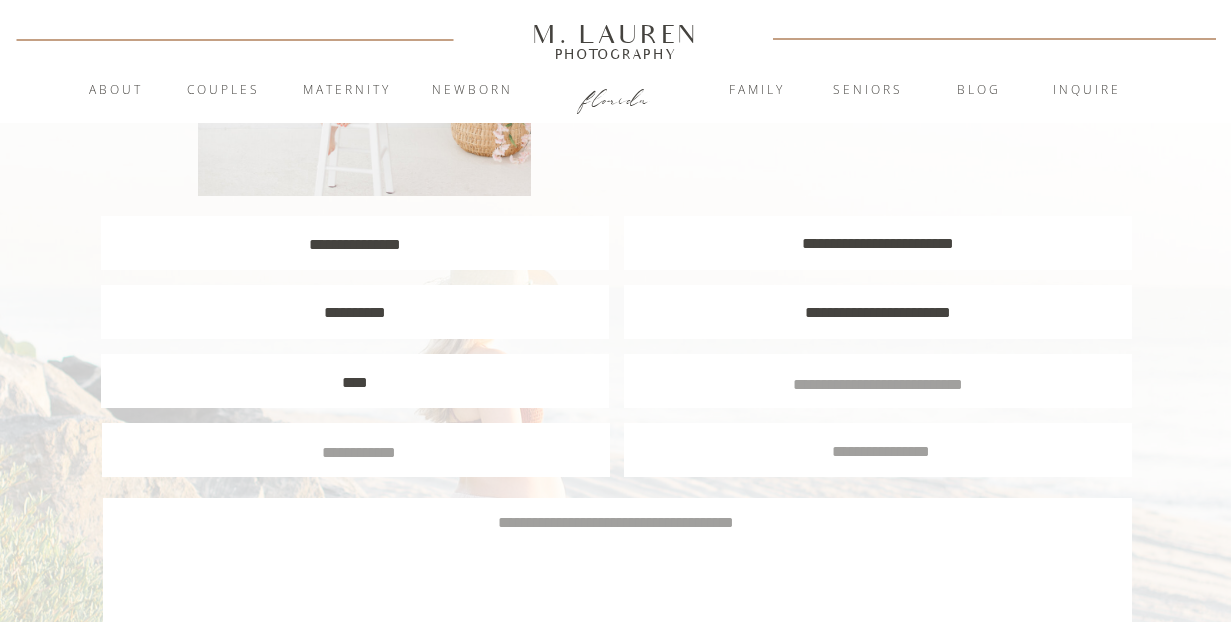 type on "****" 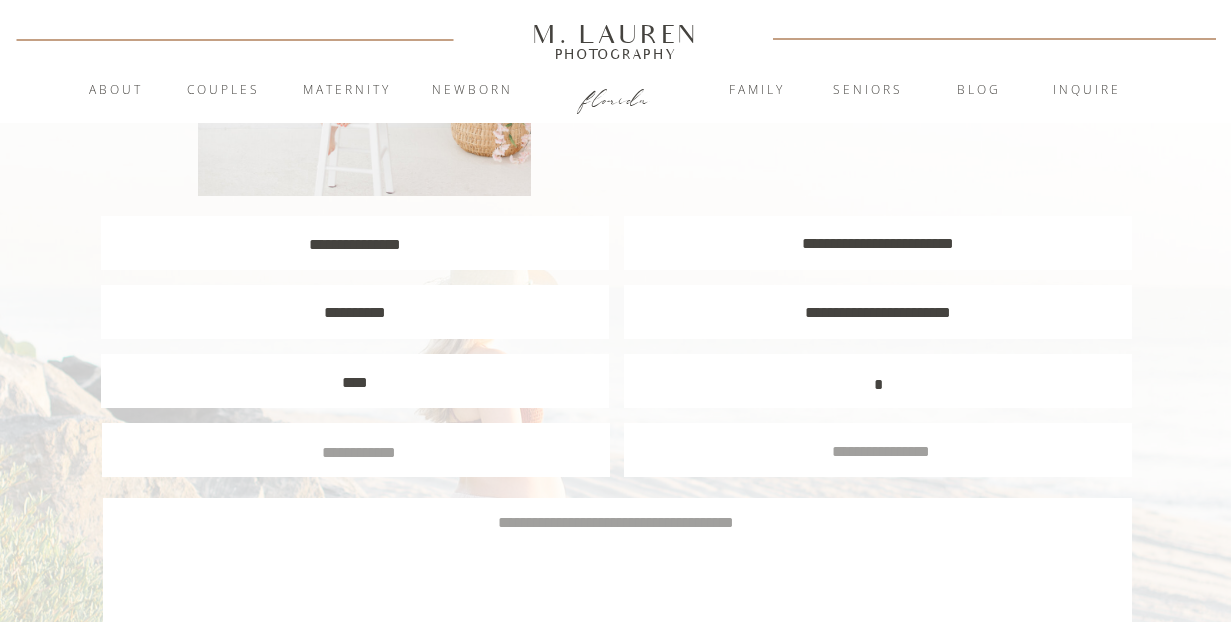 scroll, scrollTop: 2, scrollLeft: 0, axis: vertical 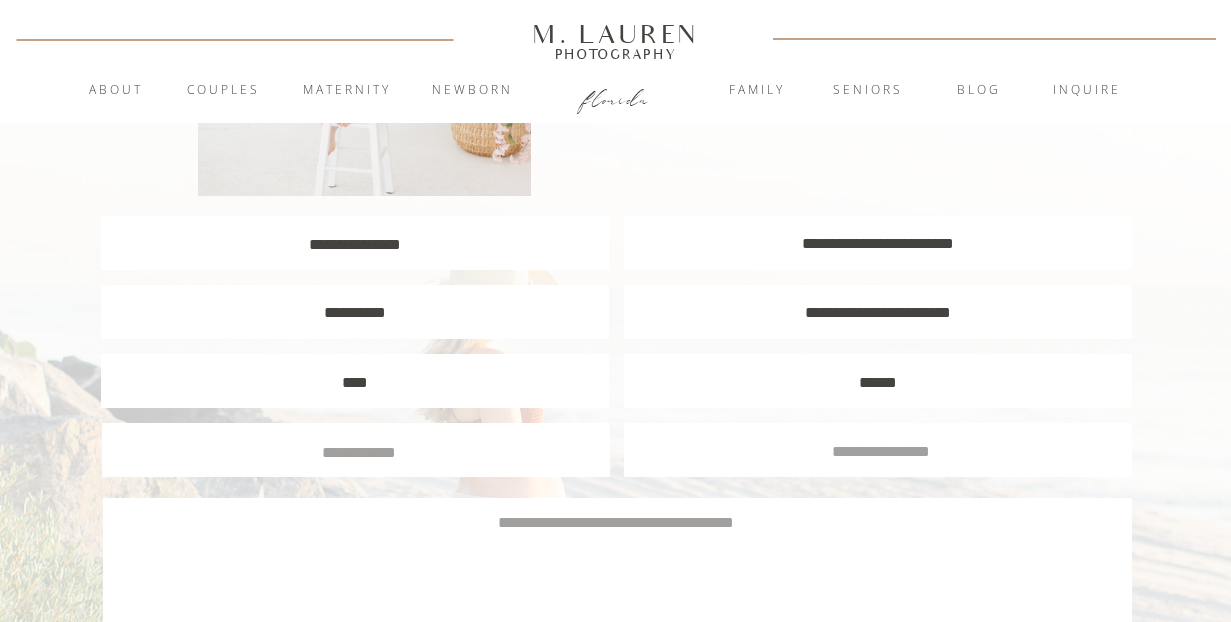 type on "******" 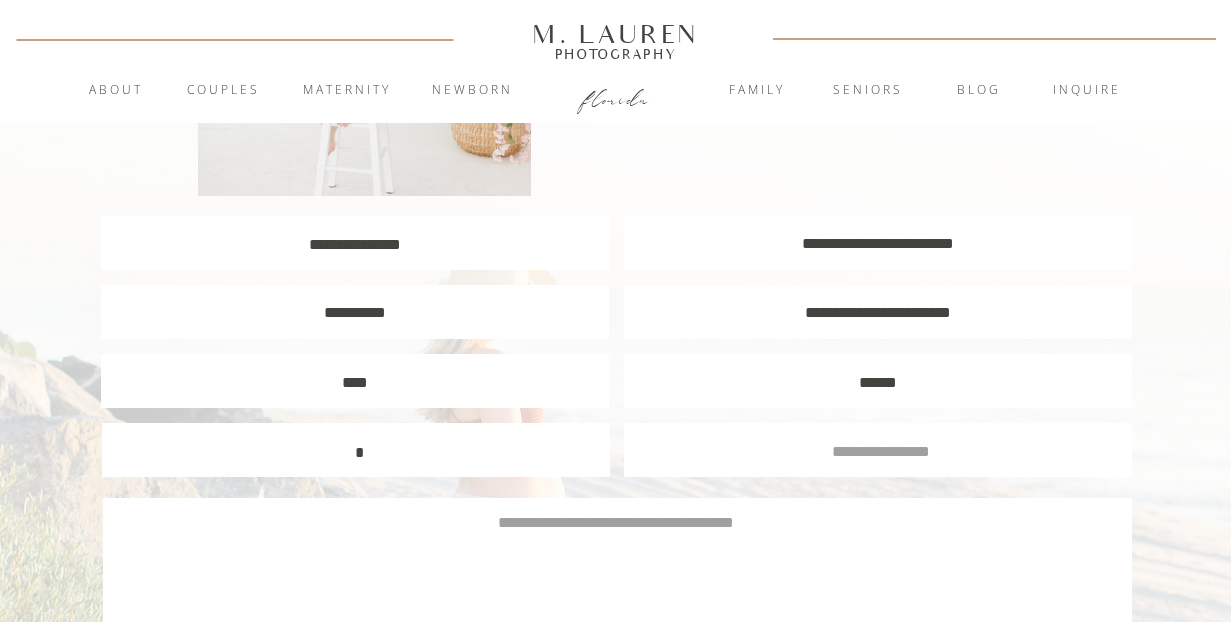 scroll, scrollTop: 2, scrollLeft: 0, axis: vertical 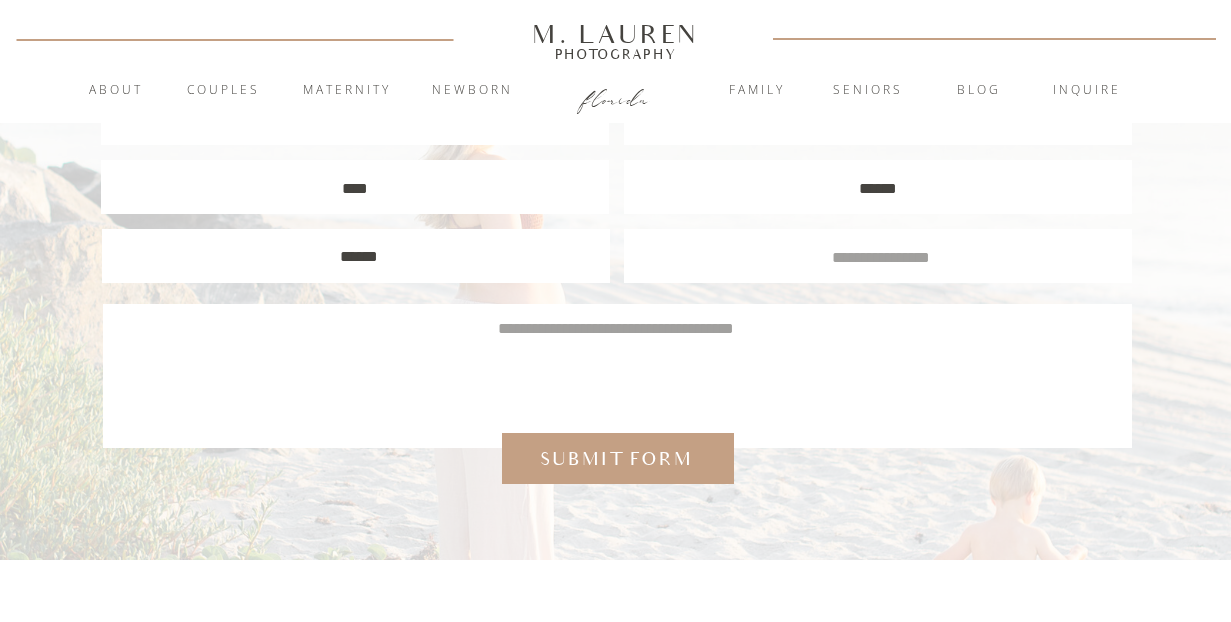 type on "******" 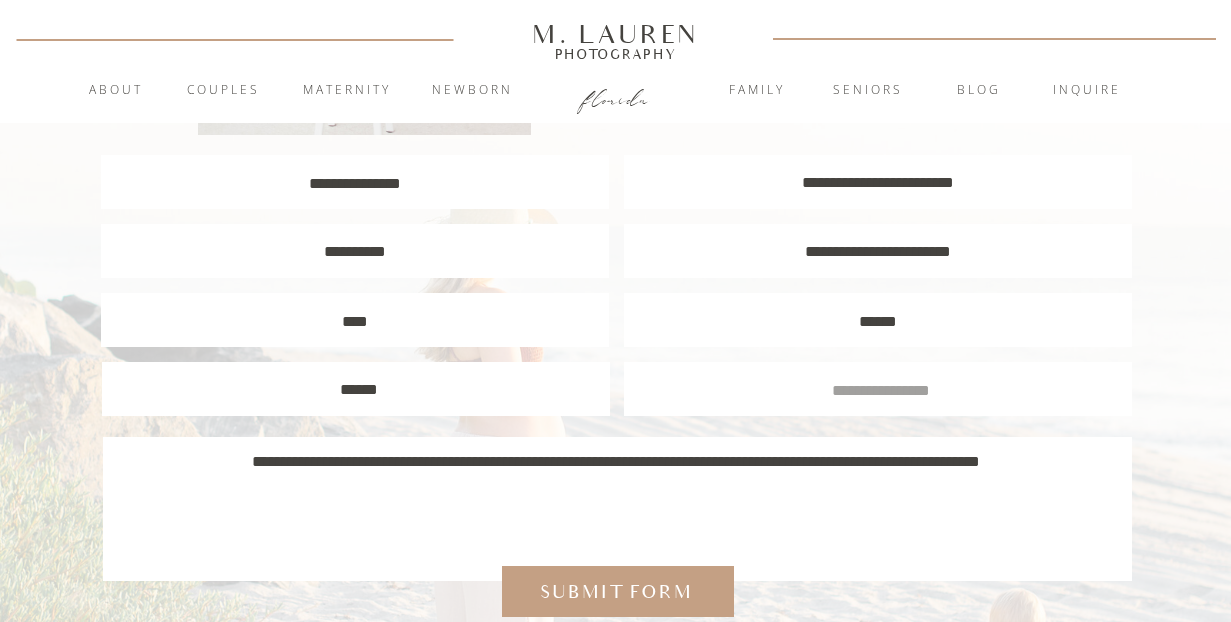 scroll, scrollTop: 434, scrollLeft: 0, axis: vertical 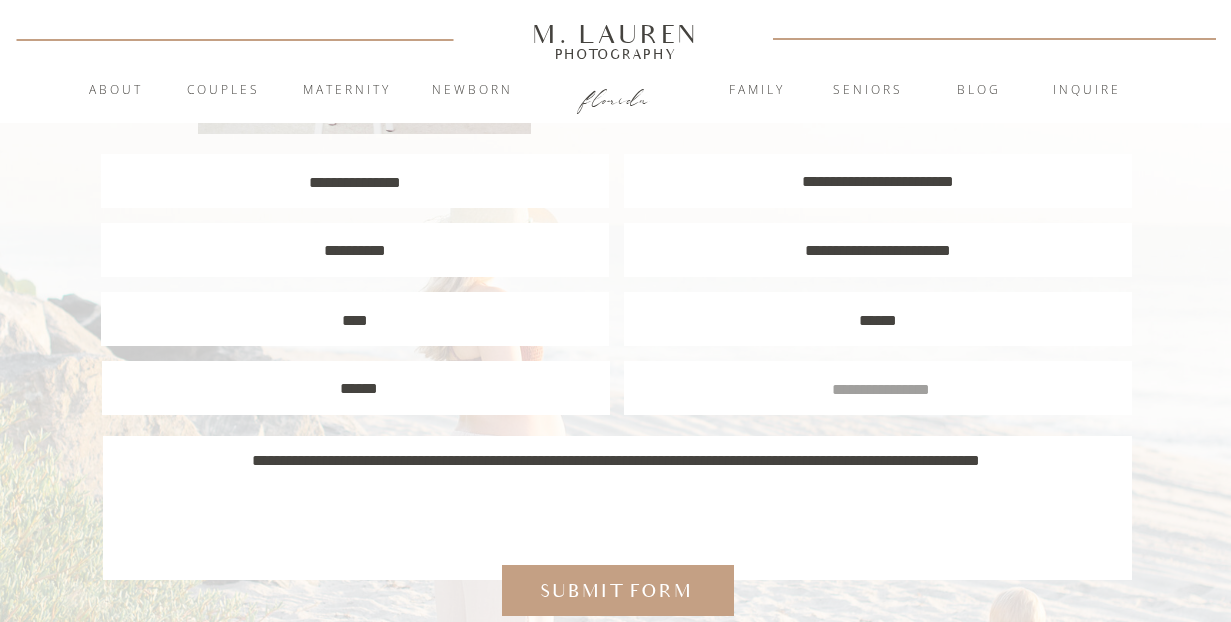type on "**********" 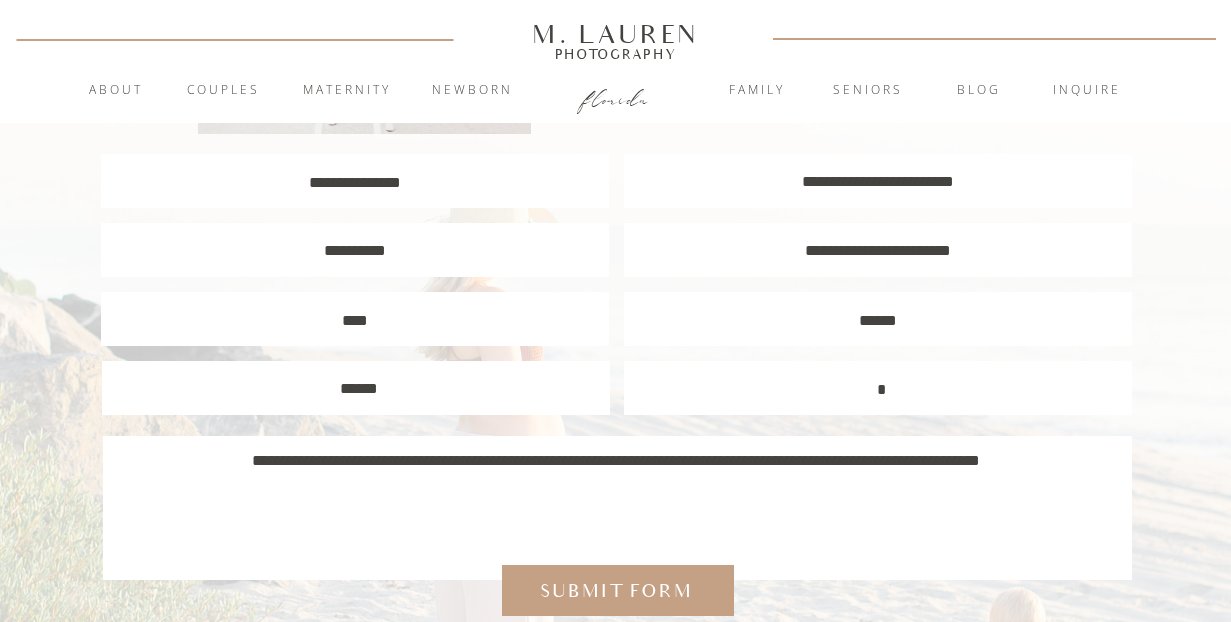 scroll, scrollTop: 2, scrollLeft: 0, axis: vertical 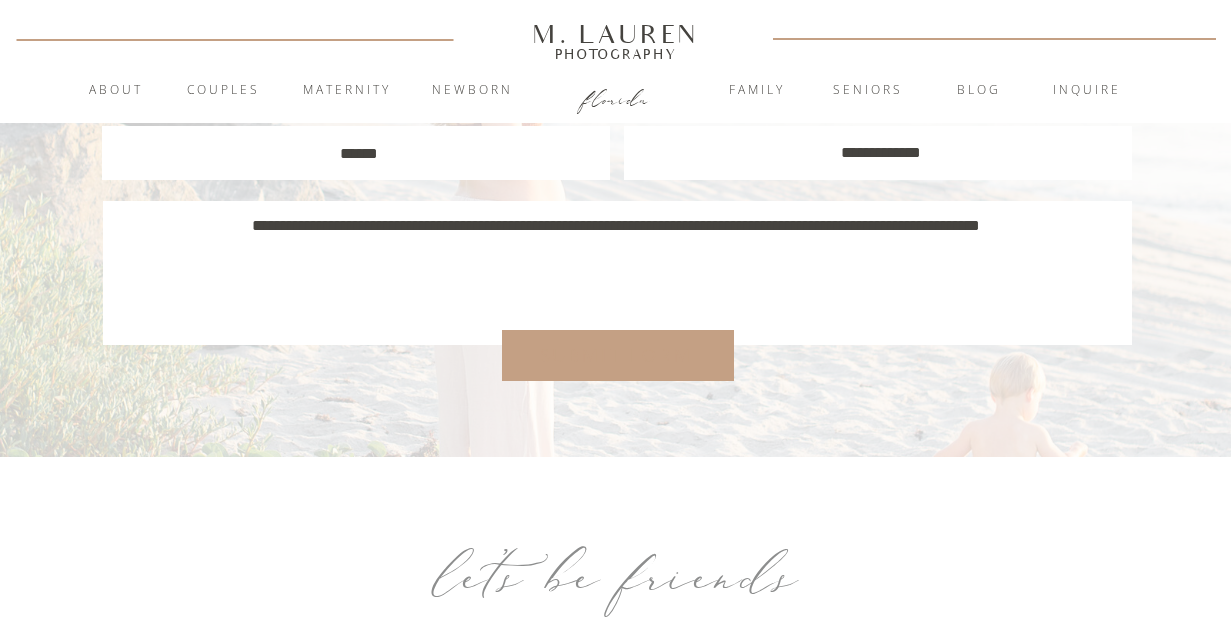 type on "**********" 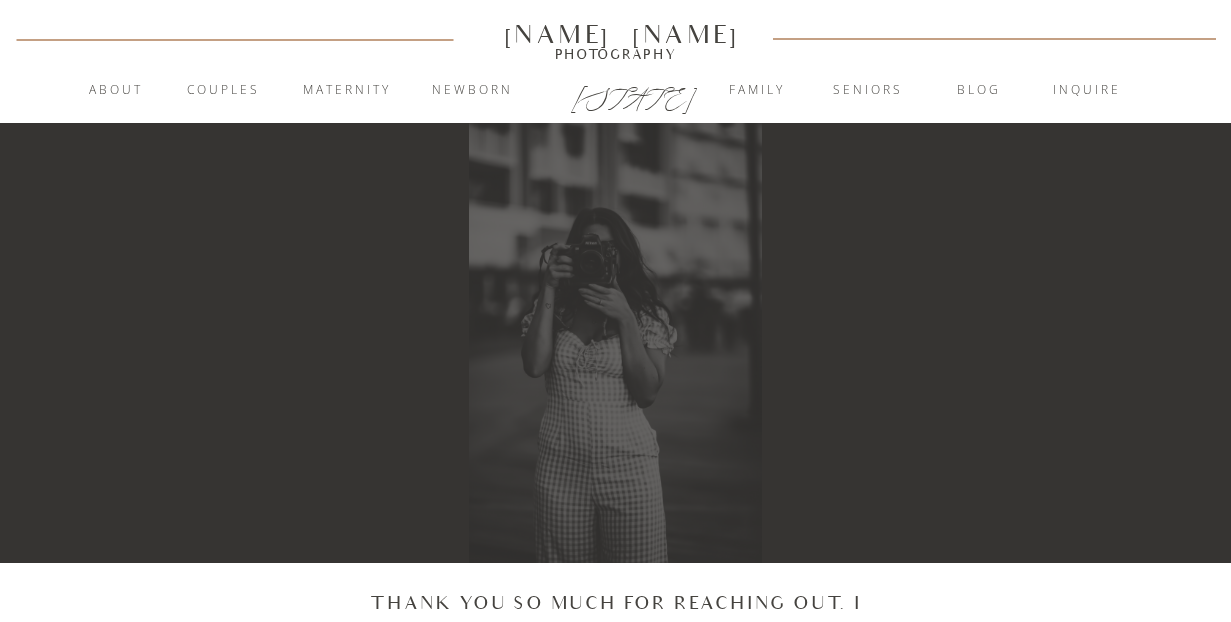 scroll, scrollTop: 0, scrollLeft: 0, axis: both 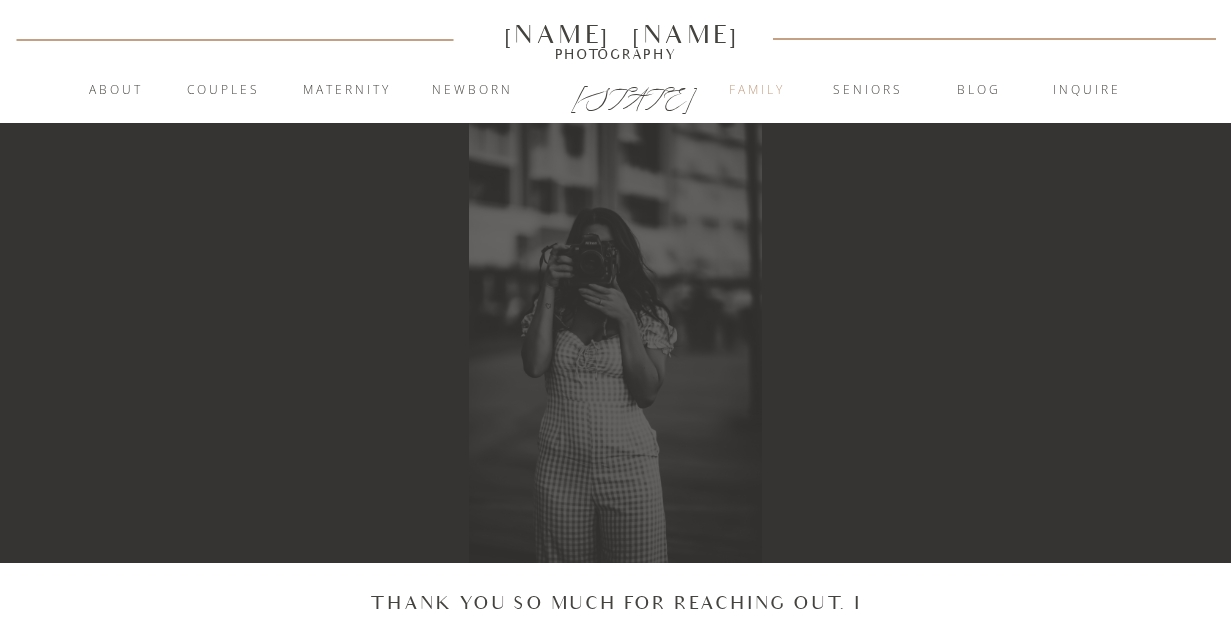 click on "Family" at bounding box center (757, 91) 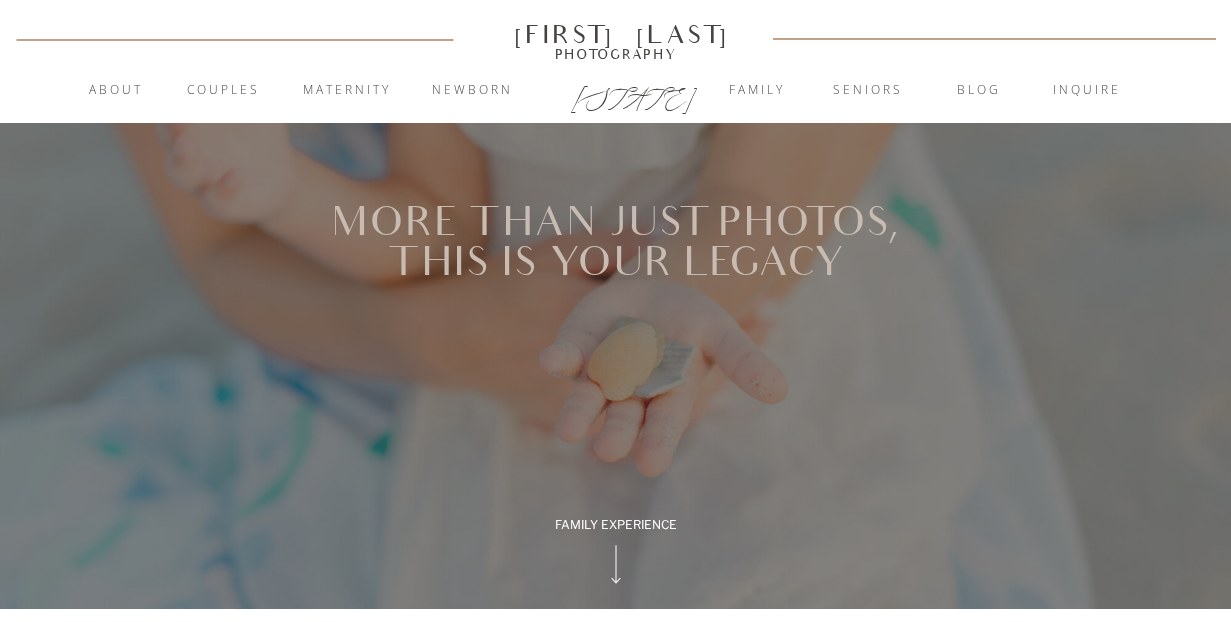 scroll, scrollTop: 0, scrollLeft: 0, axis: both 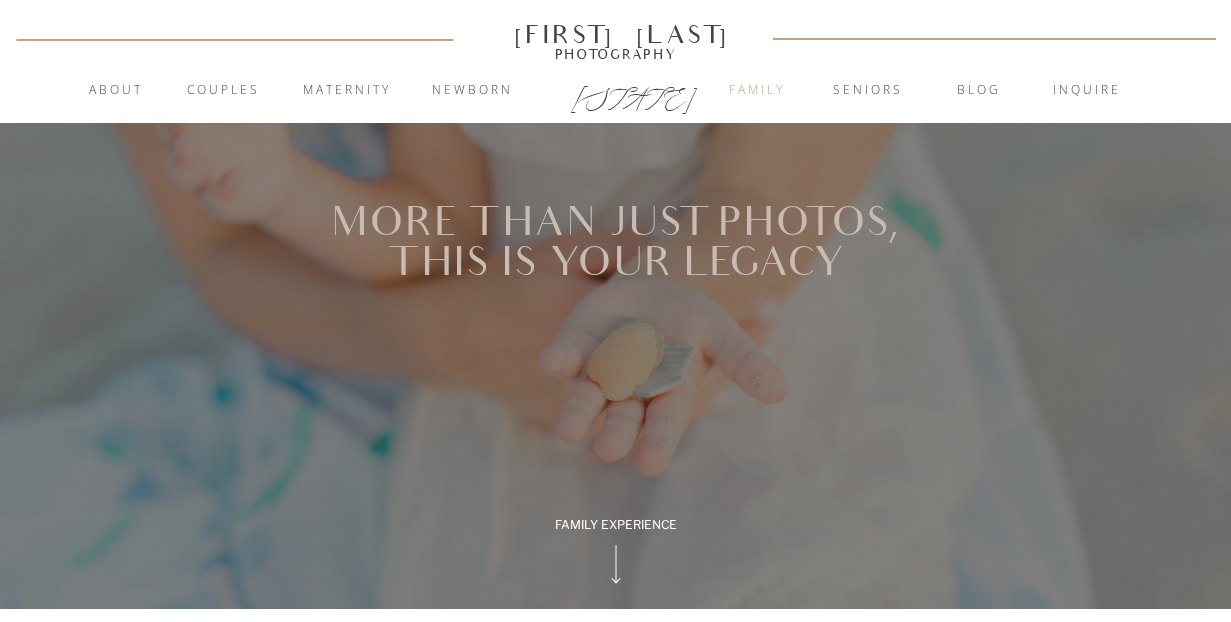 click on "Family" at bounding box center [757, 91] 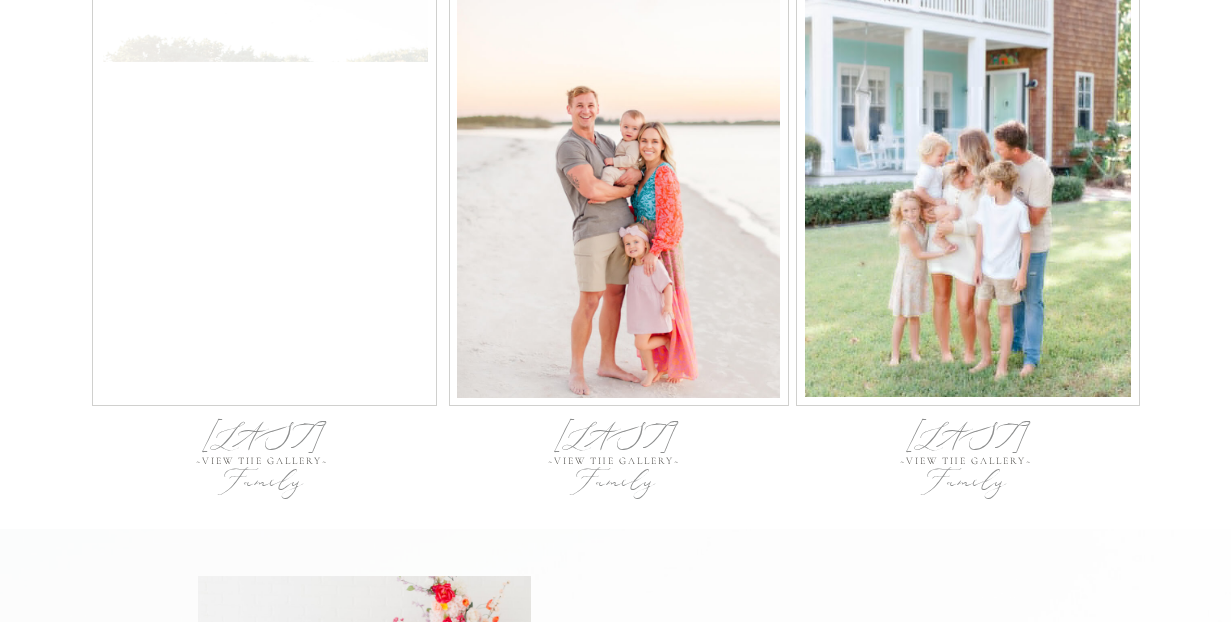 scroll, scrollTop: 6590, scrollLeft: 0, axis: vertical 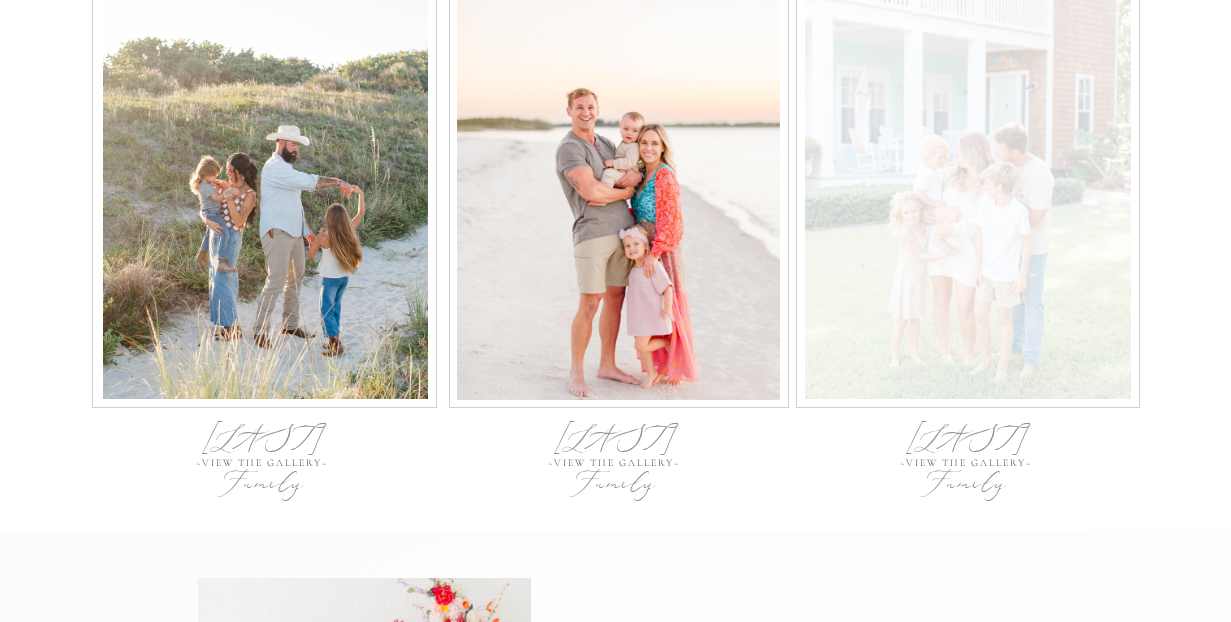 click at bounding box center (968, 188) 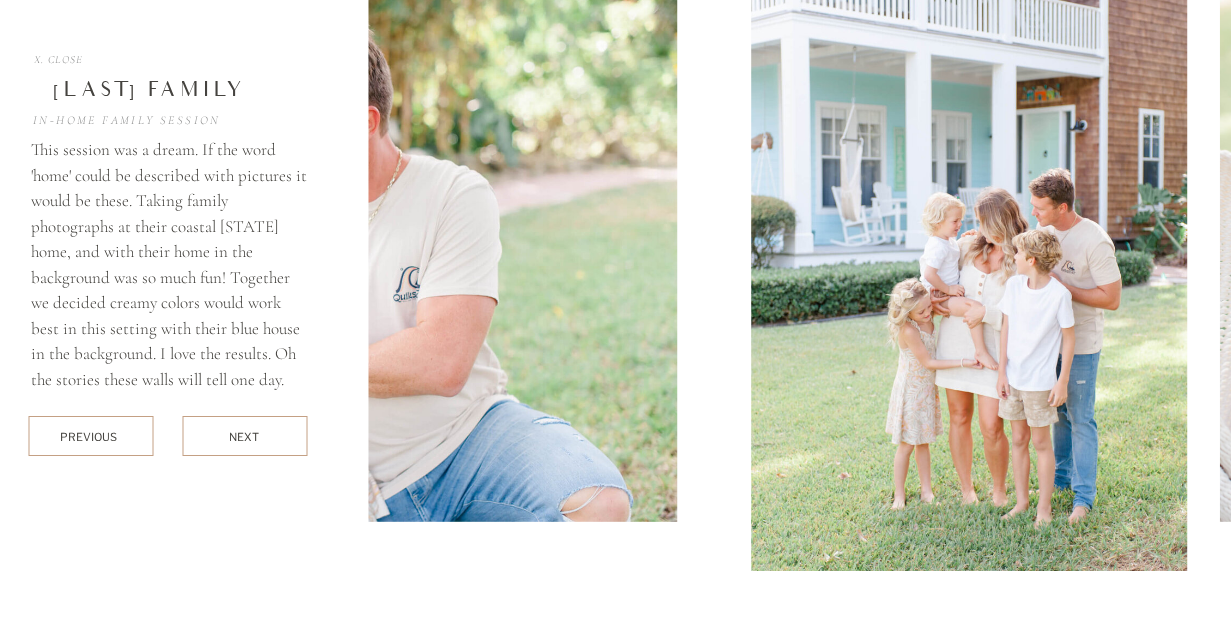 scroll, scrollTop: 7276, scrollLeft: 0, axis: vertical 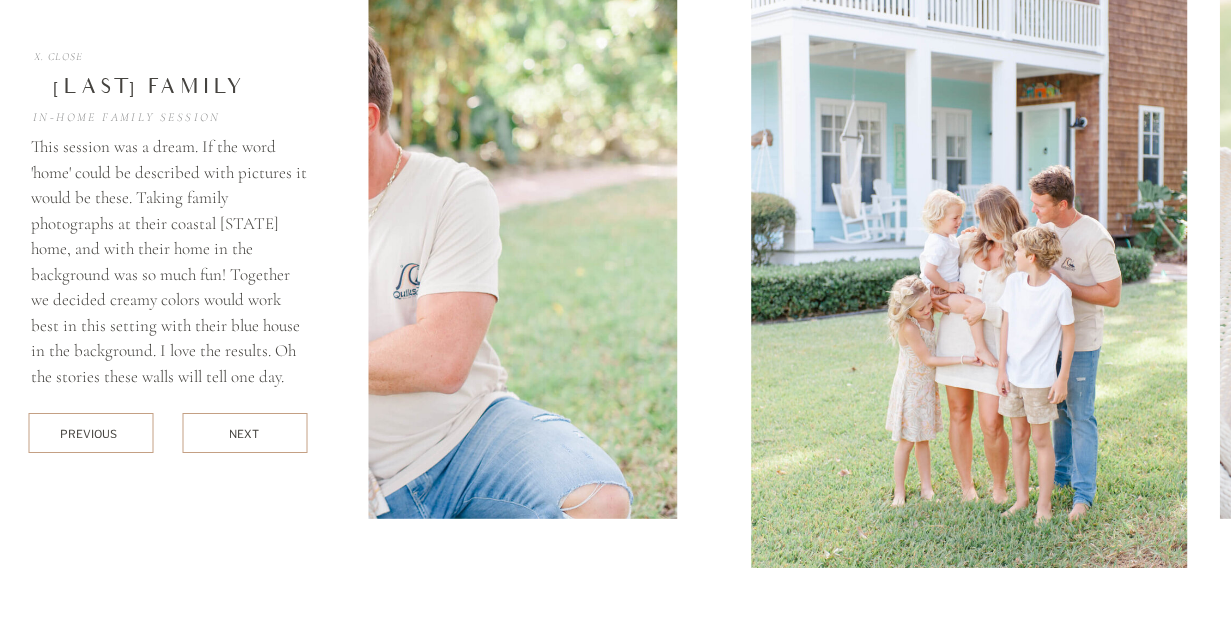 click on "next" at bounding box center (244, 433) 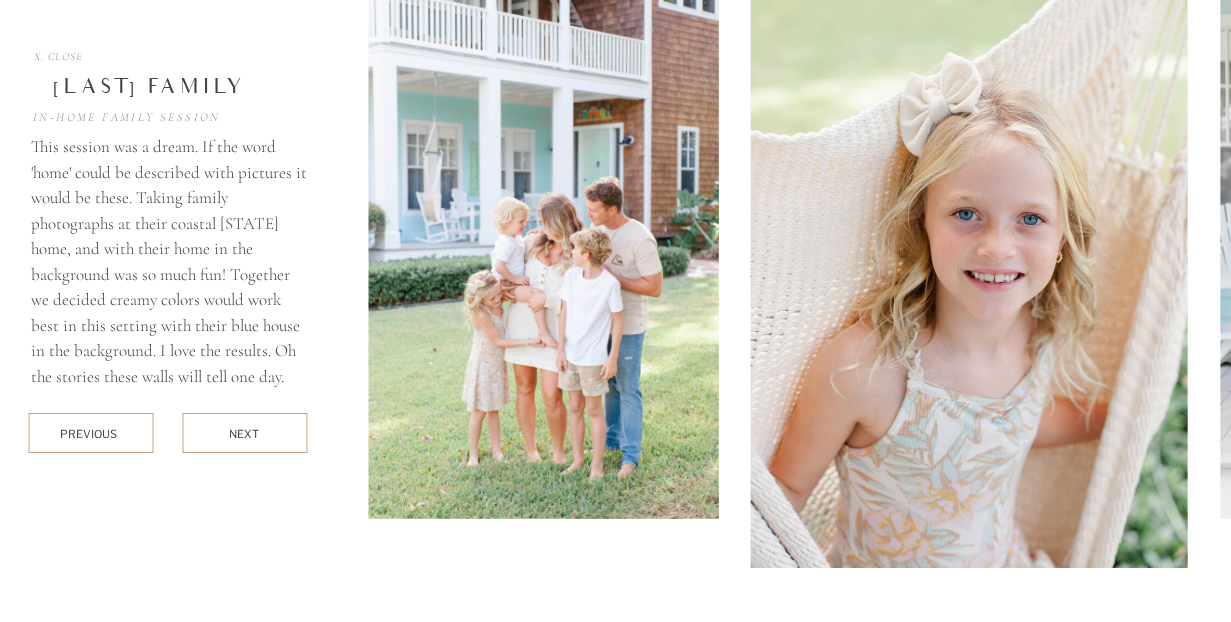 click on "next" at bounding box center [244, 433] 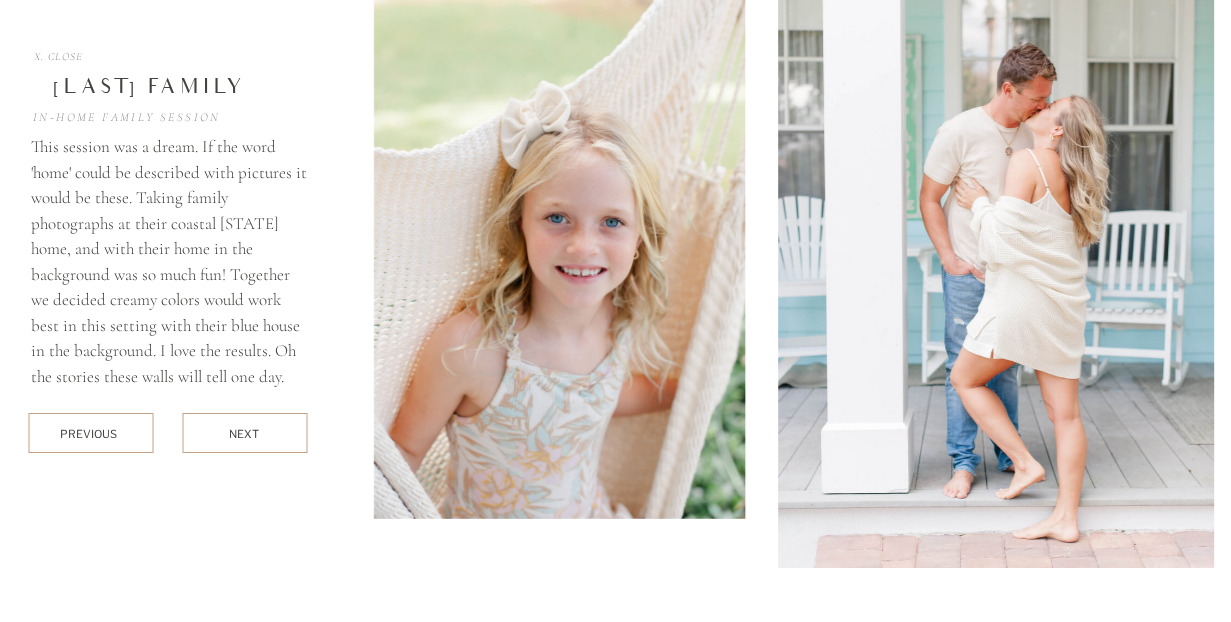 click on "next" at bounding box center [244, 433] 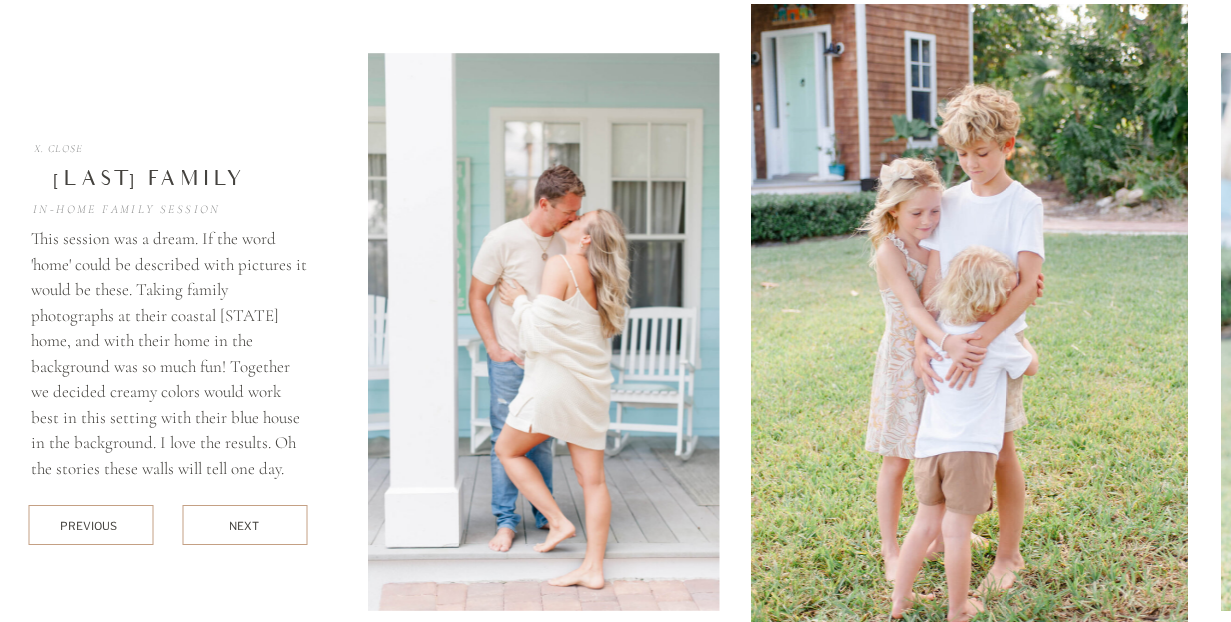 scroll, scrollTop: 7172, scrollLeft: 0, axis: vertical 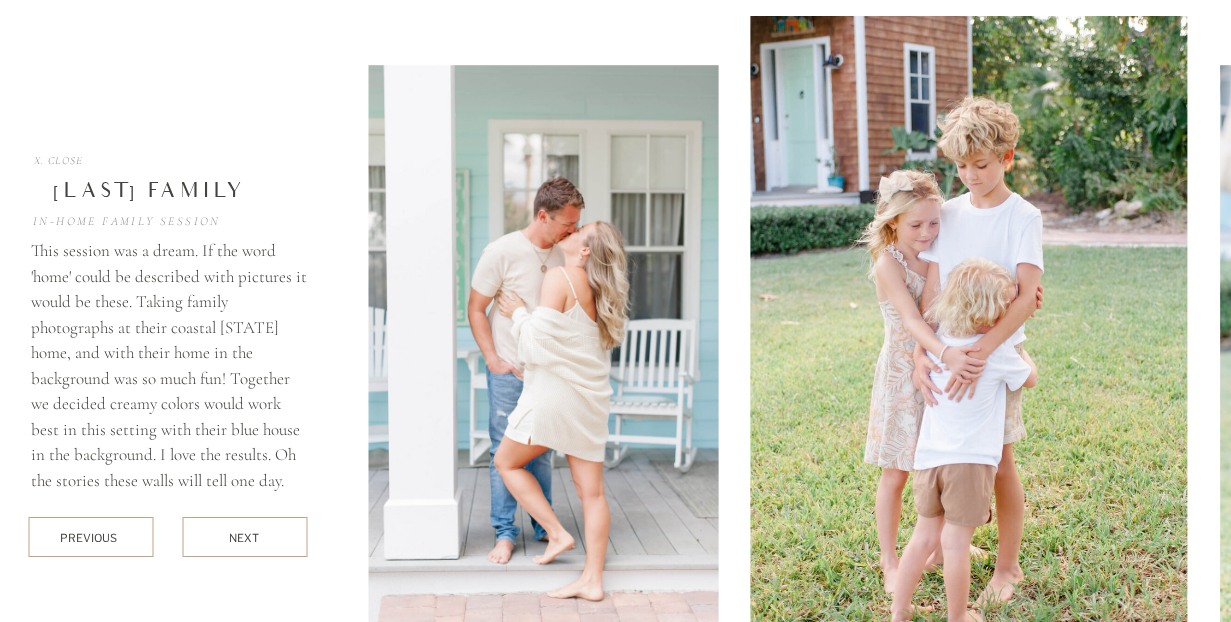 click at bounding box center (244, 537) 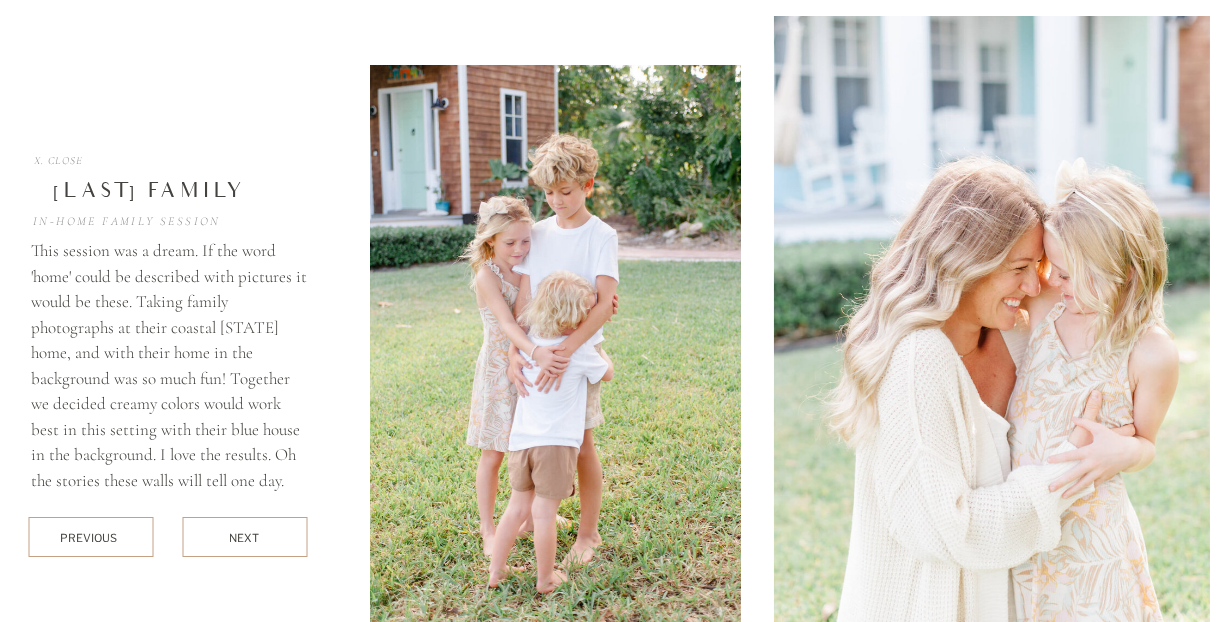 click on "next" at bounding box center [244, 537] 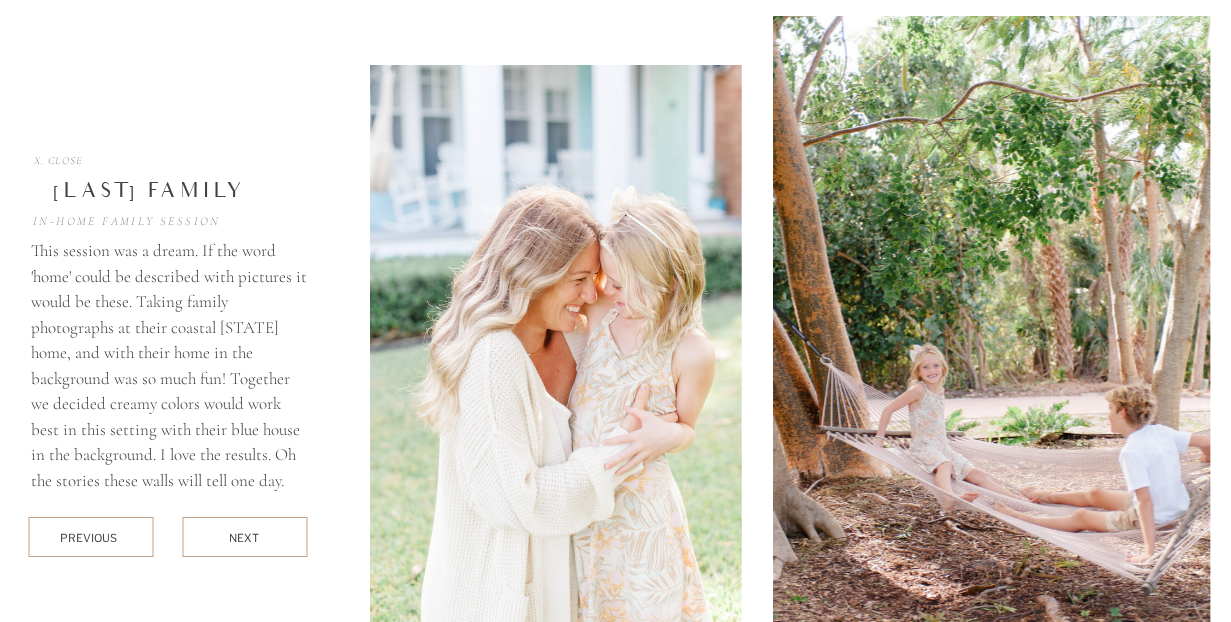 click on "next" at bounding box center [244, 537] 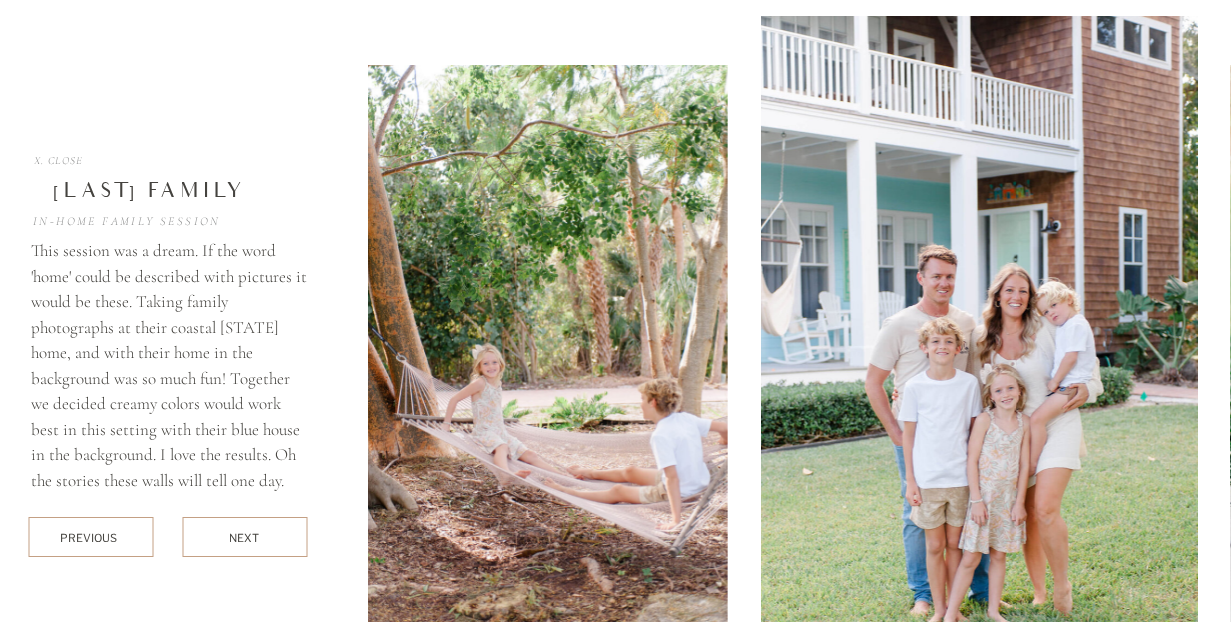 click on "next" at bounding box center (244, 537) 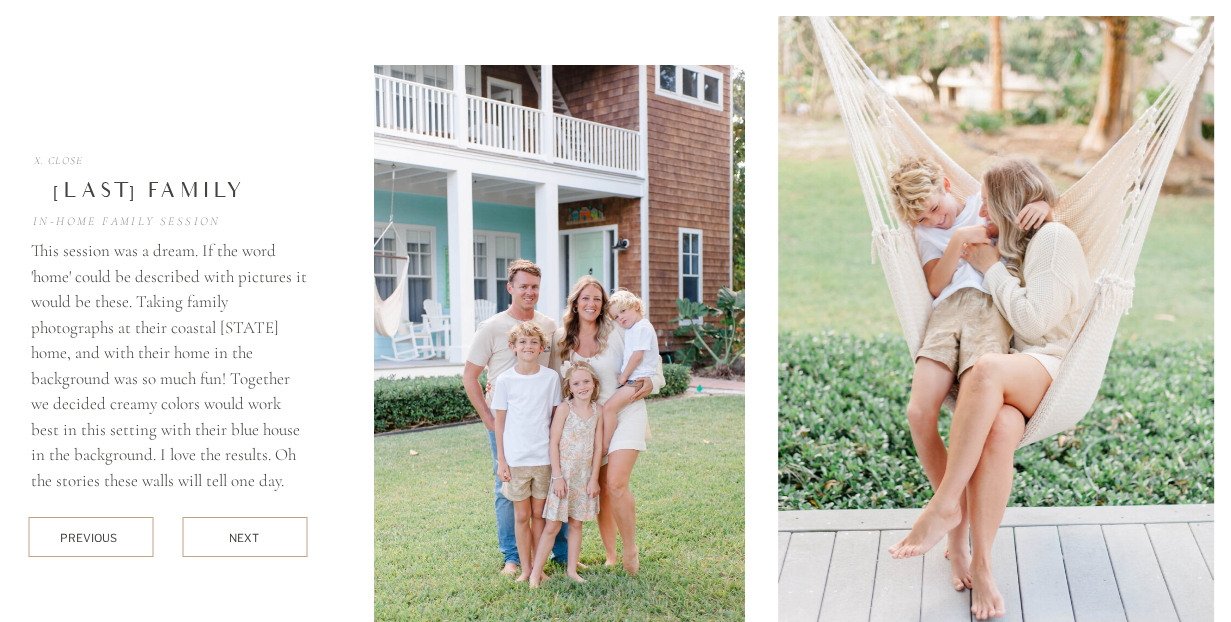 click on "next" at bounding box center (244, 537) 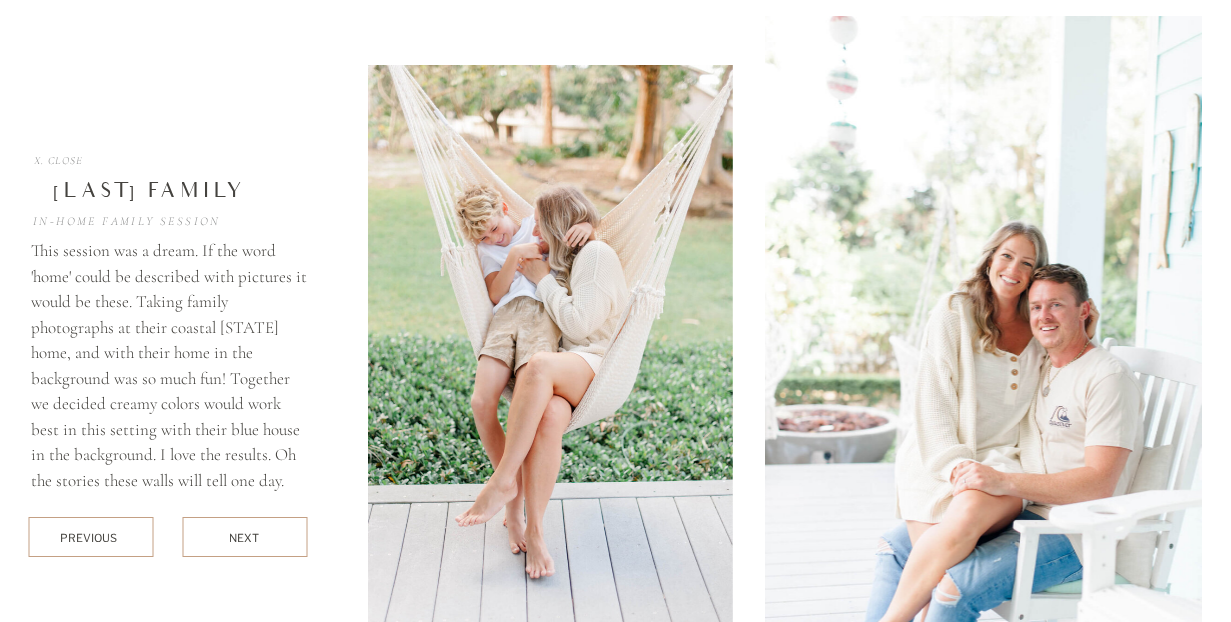 click on "next" at bounding box center (244, 537) 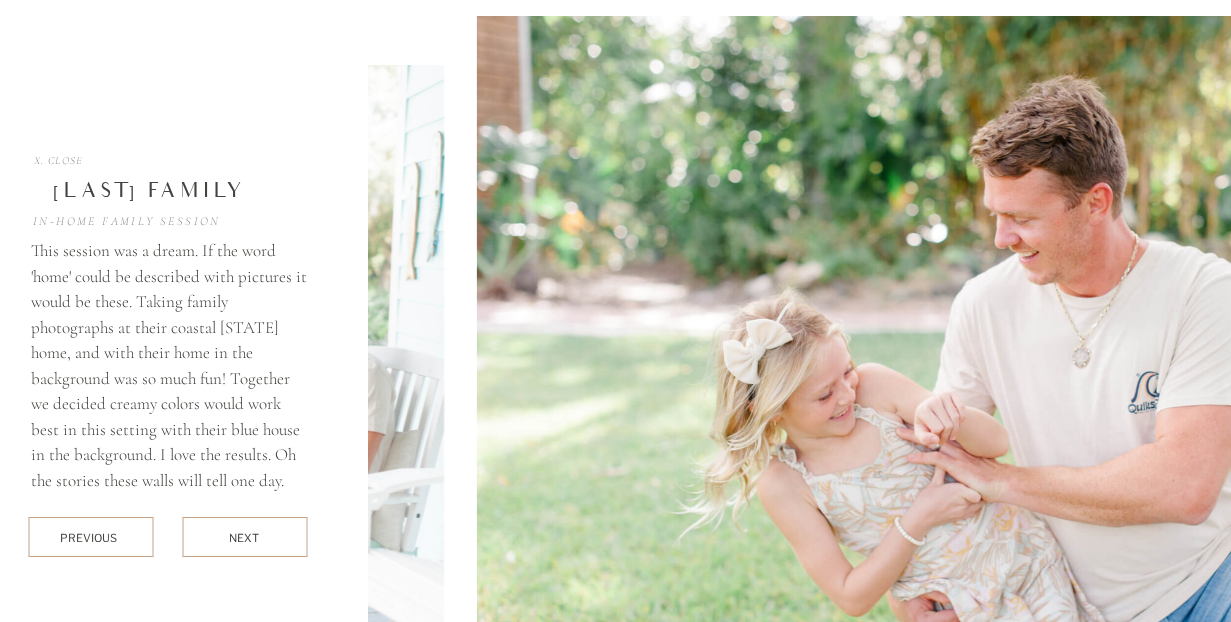 click on "next" at bounding box center (244, 537) 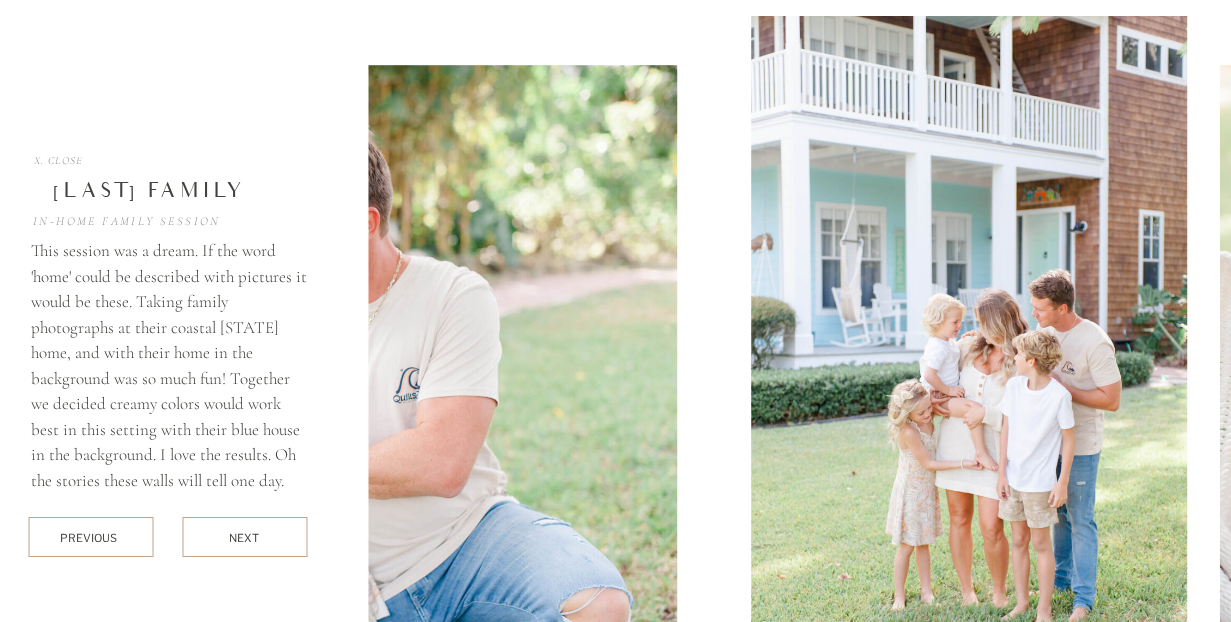 click on "next" at bounding box center (244, 537) 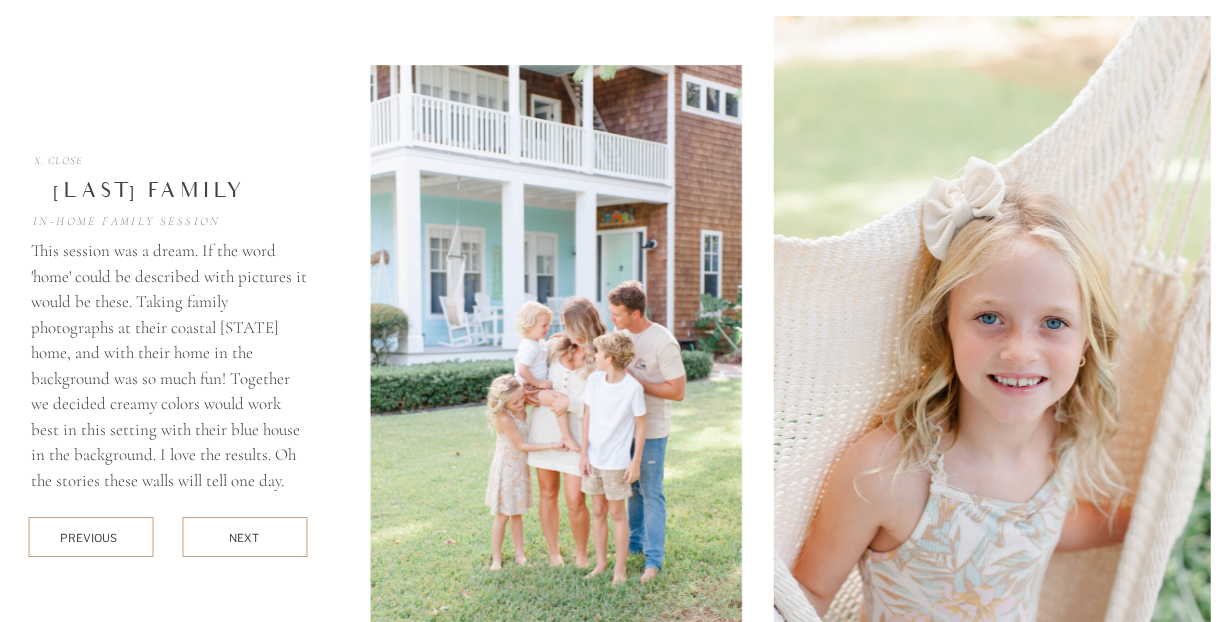 click on "next" at bounding box center [244, 537] 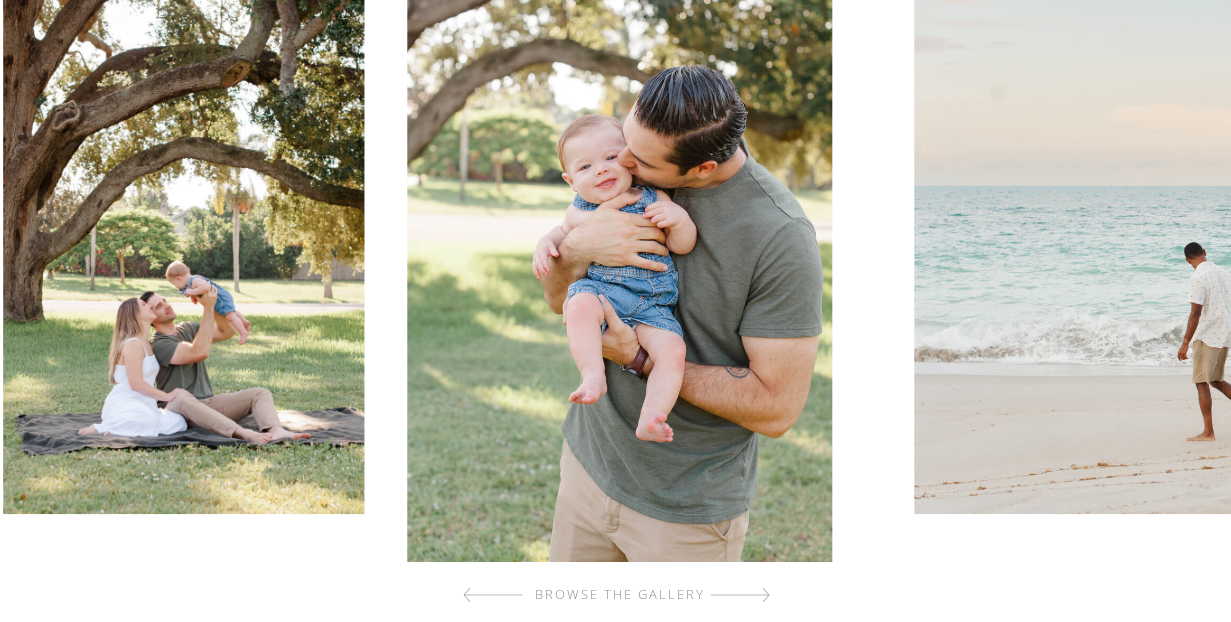 scroll, scrollTop: 716, scrollLeft: 0, axis: vertical 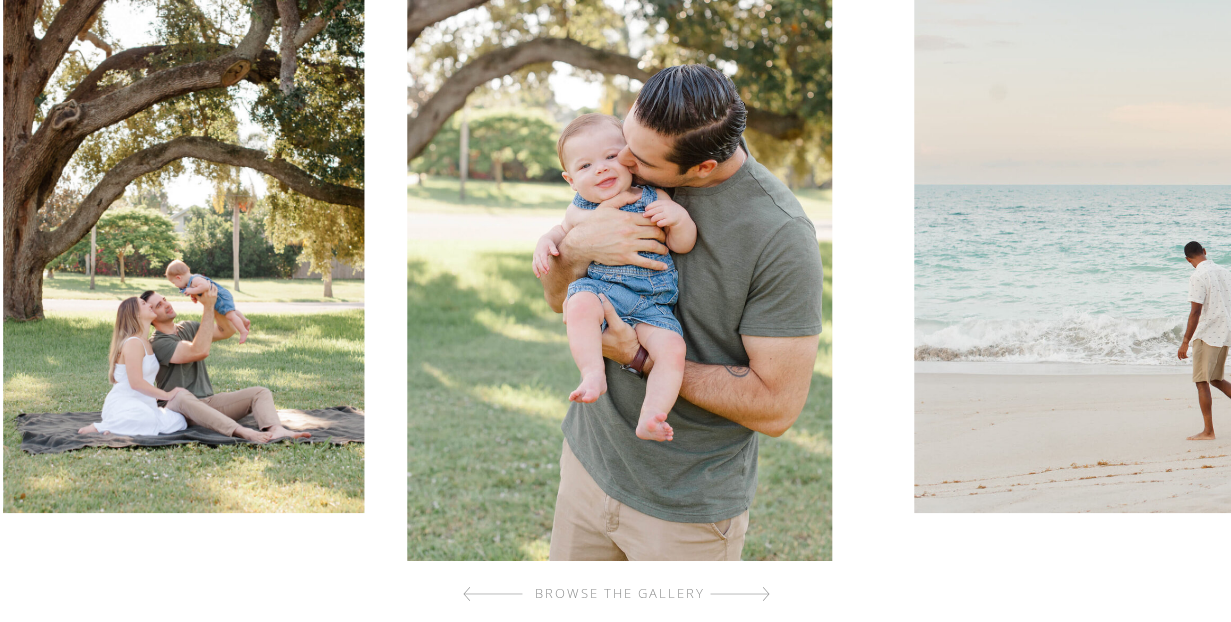 click at bounding box center (493, 594) 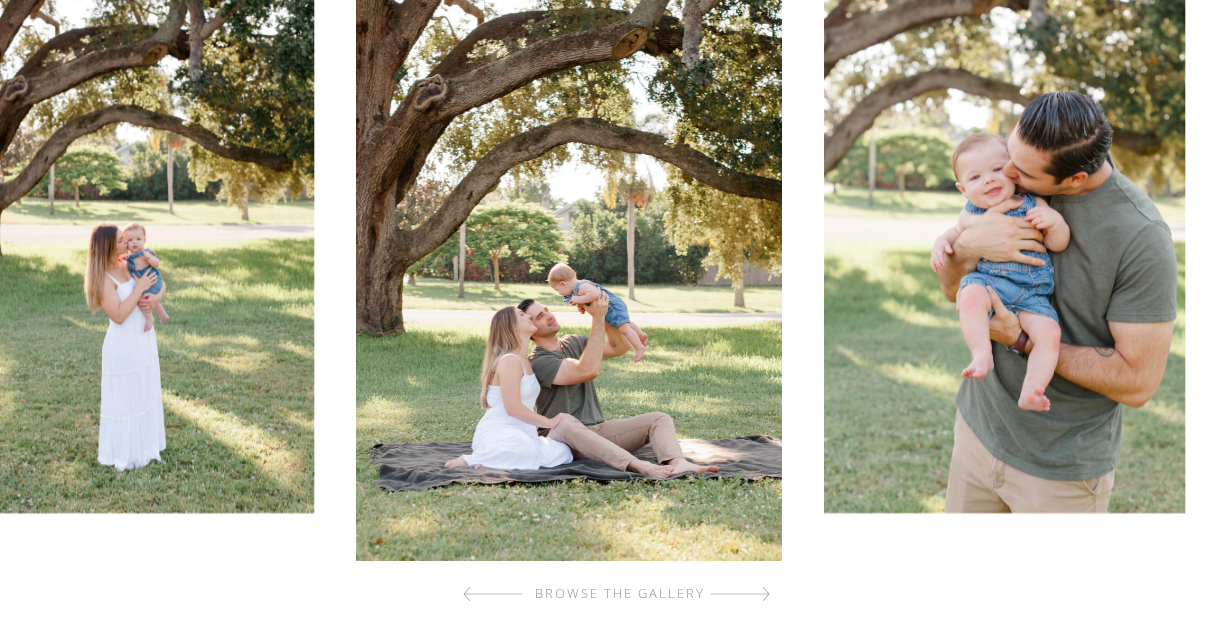 click at bounding box center (493, 594) 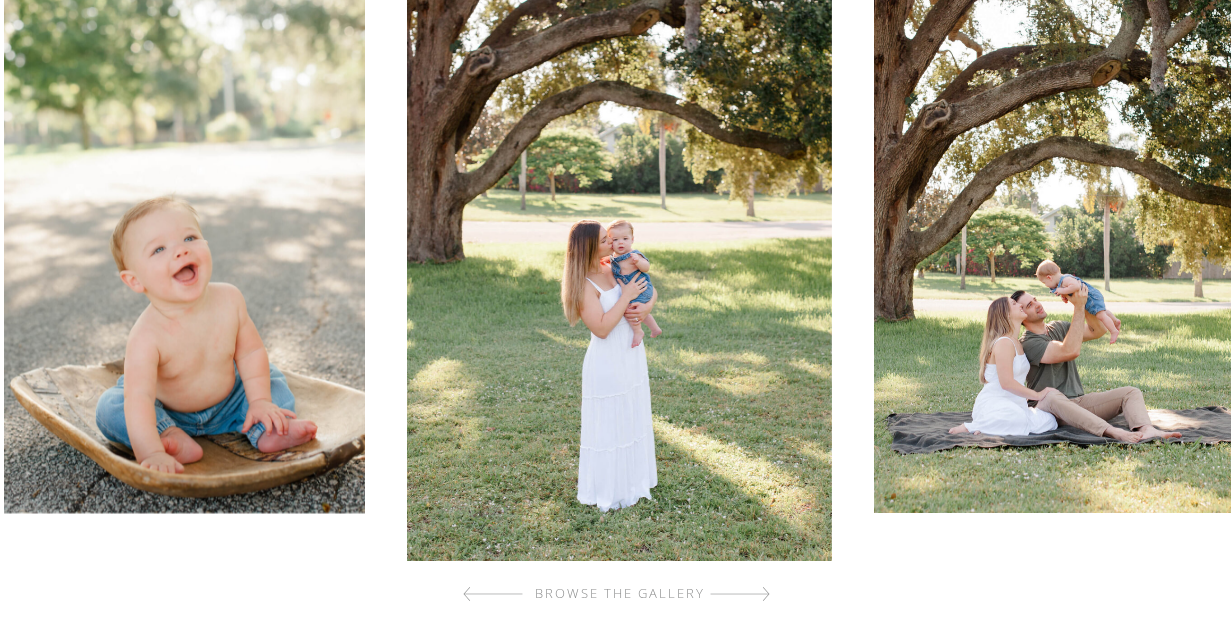 click at bounding box center [493, 594] 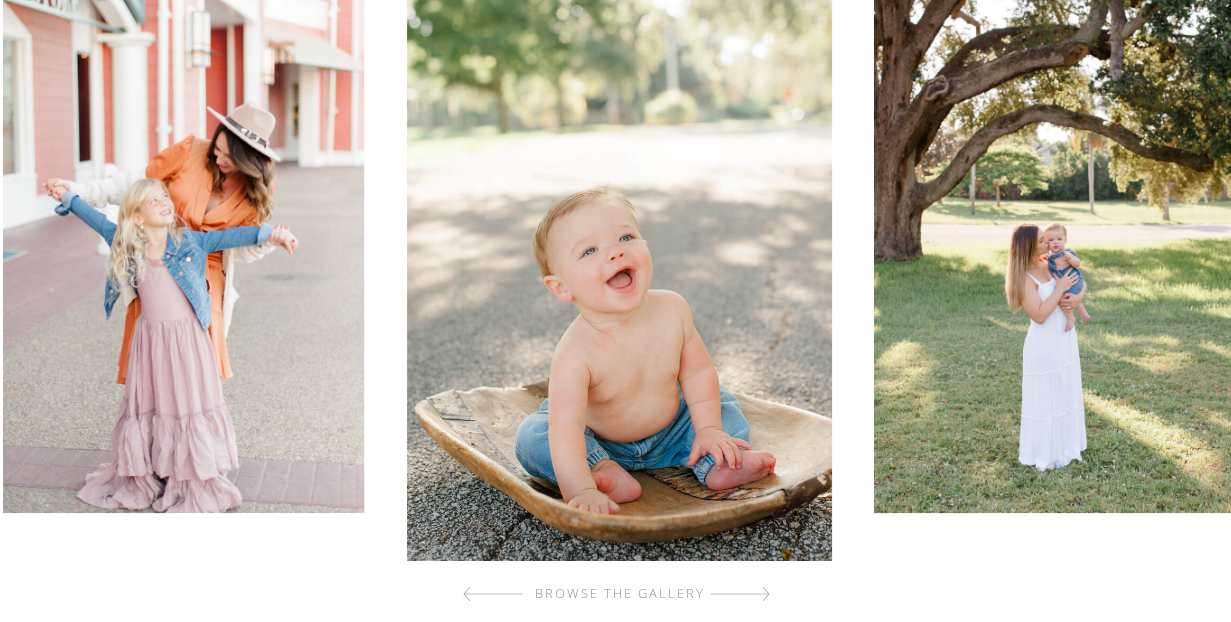 click at bounding box center (493, 594) 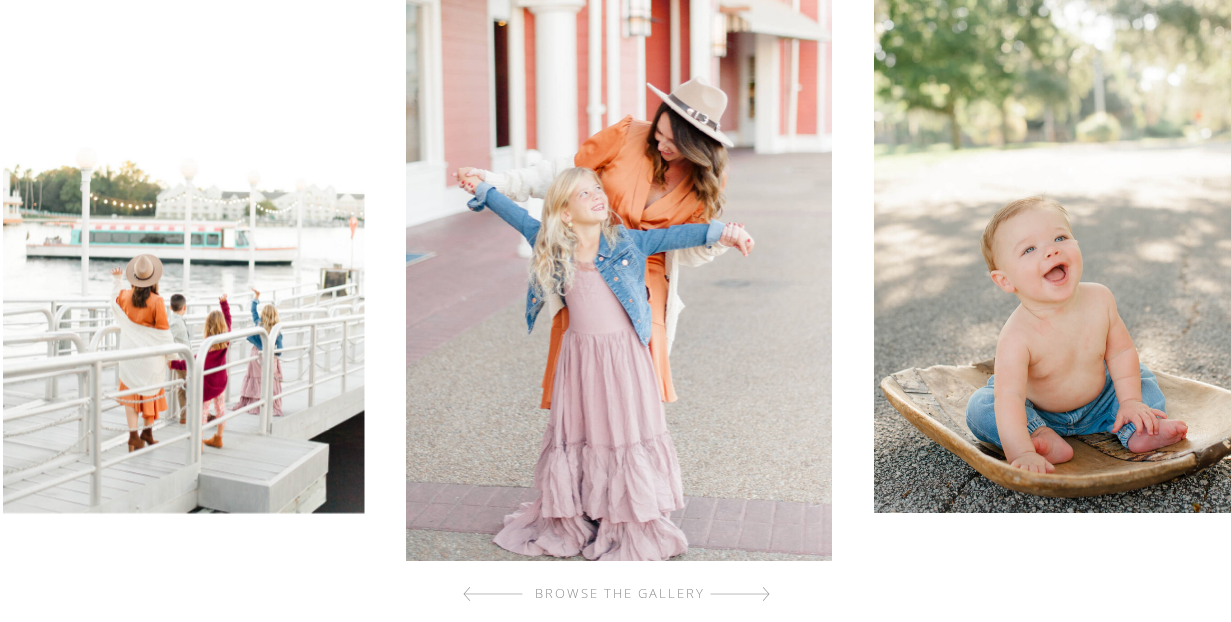 click at bounding box center [493, 594] 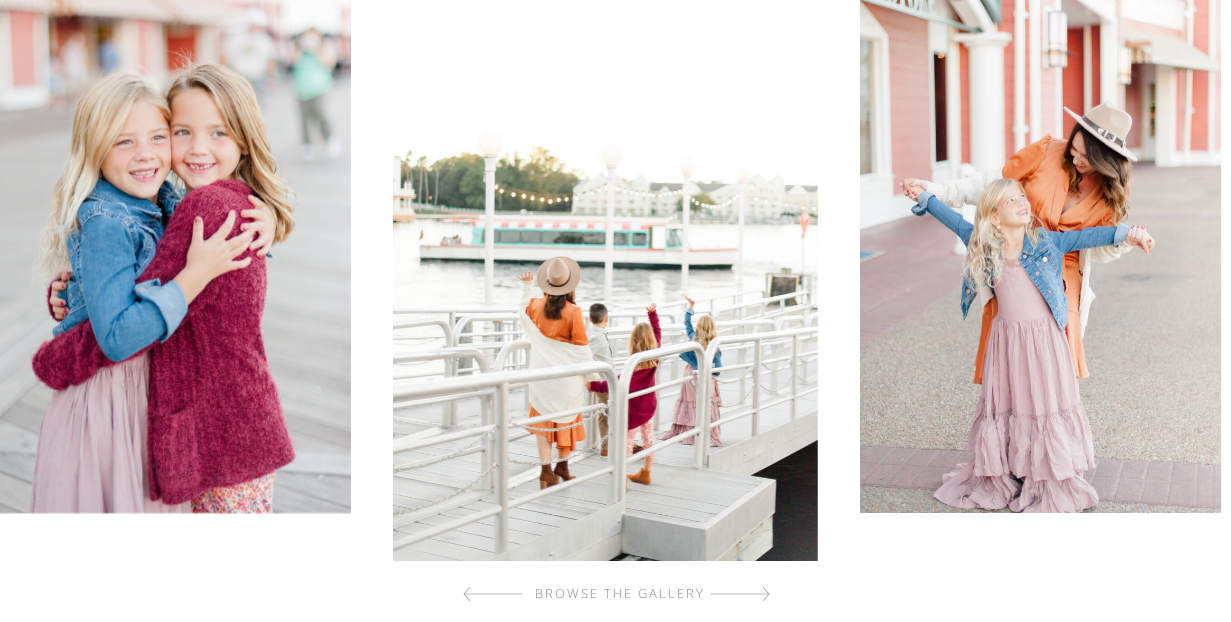 click at bounding box center [493, 594] 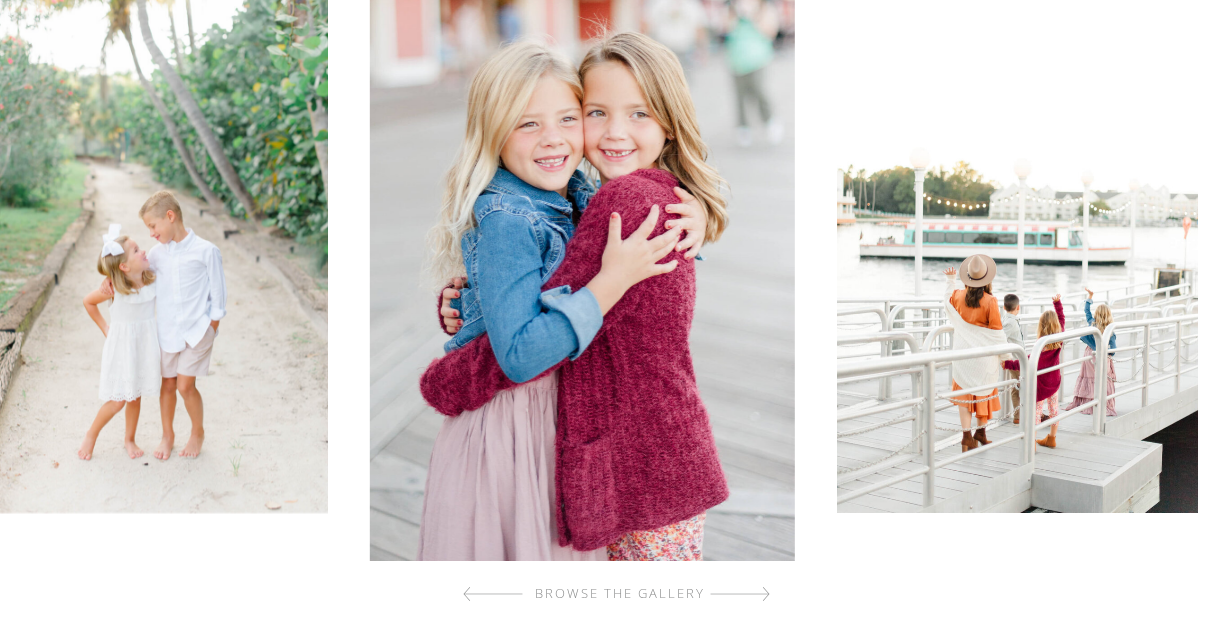 click at bounding box center [493, 594] 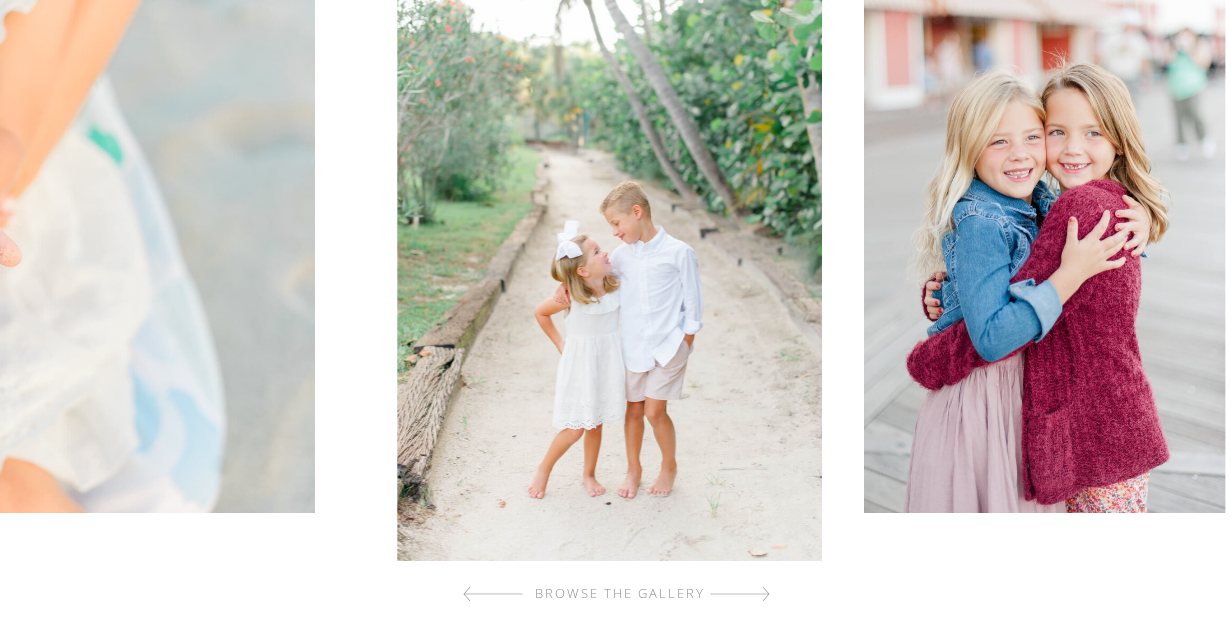 click at bounding box center (493, 594) 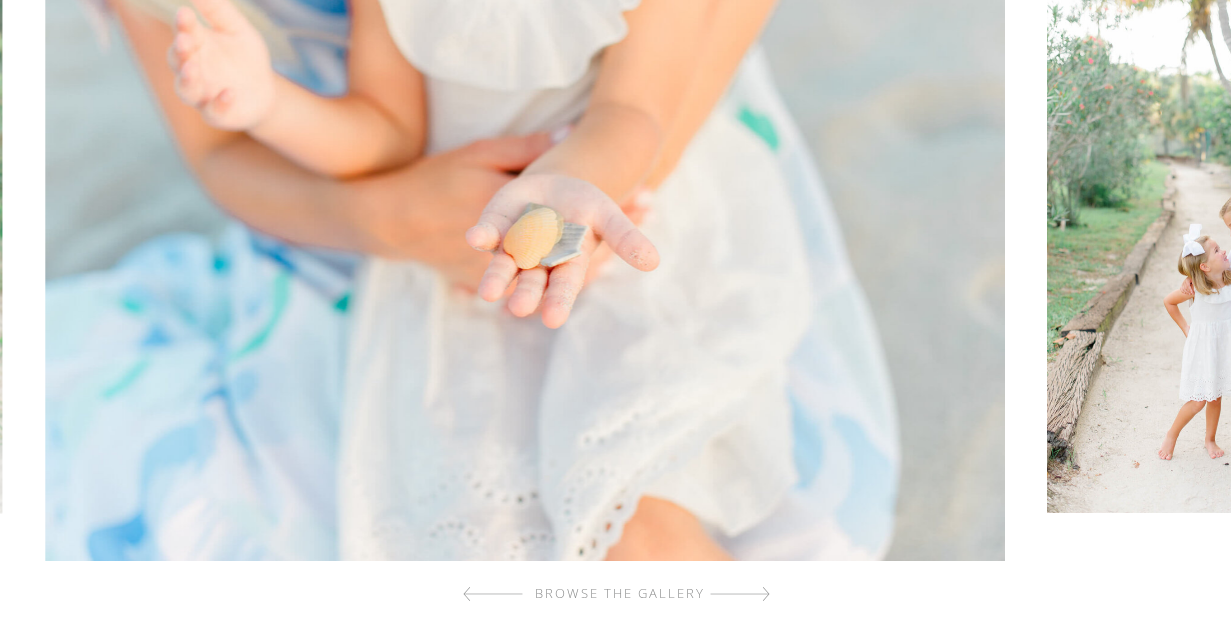 click at bounding box center (493, 594) 